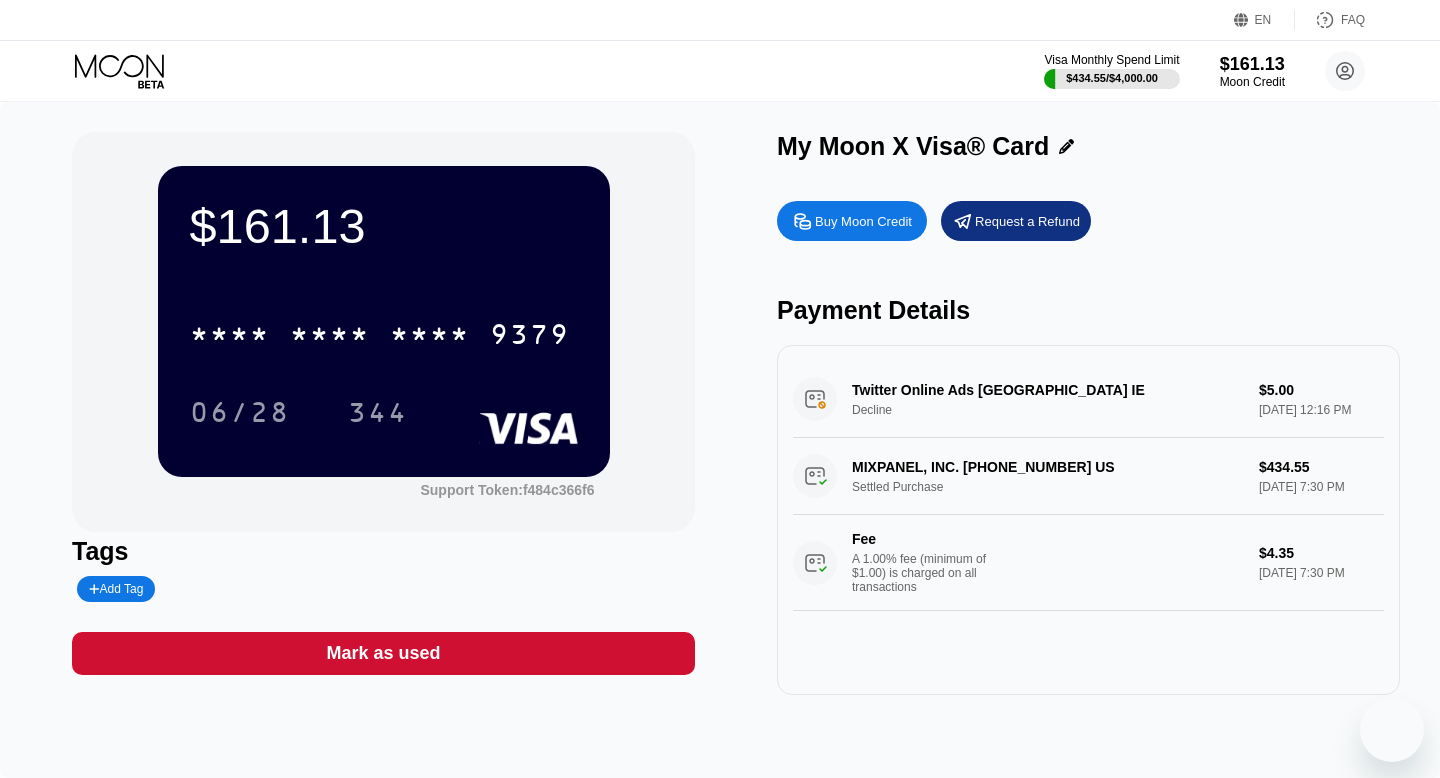 scroll, scrollTop: 0, scrollLeft: 0, axis: both 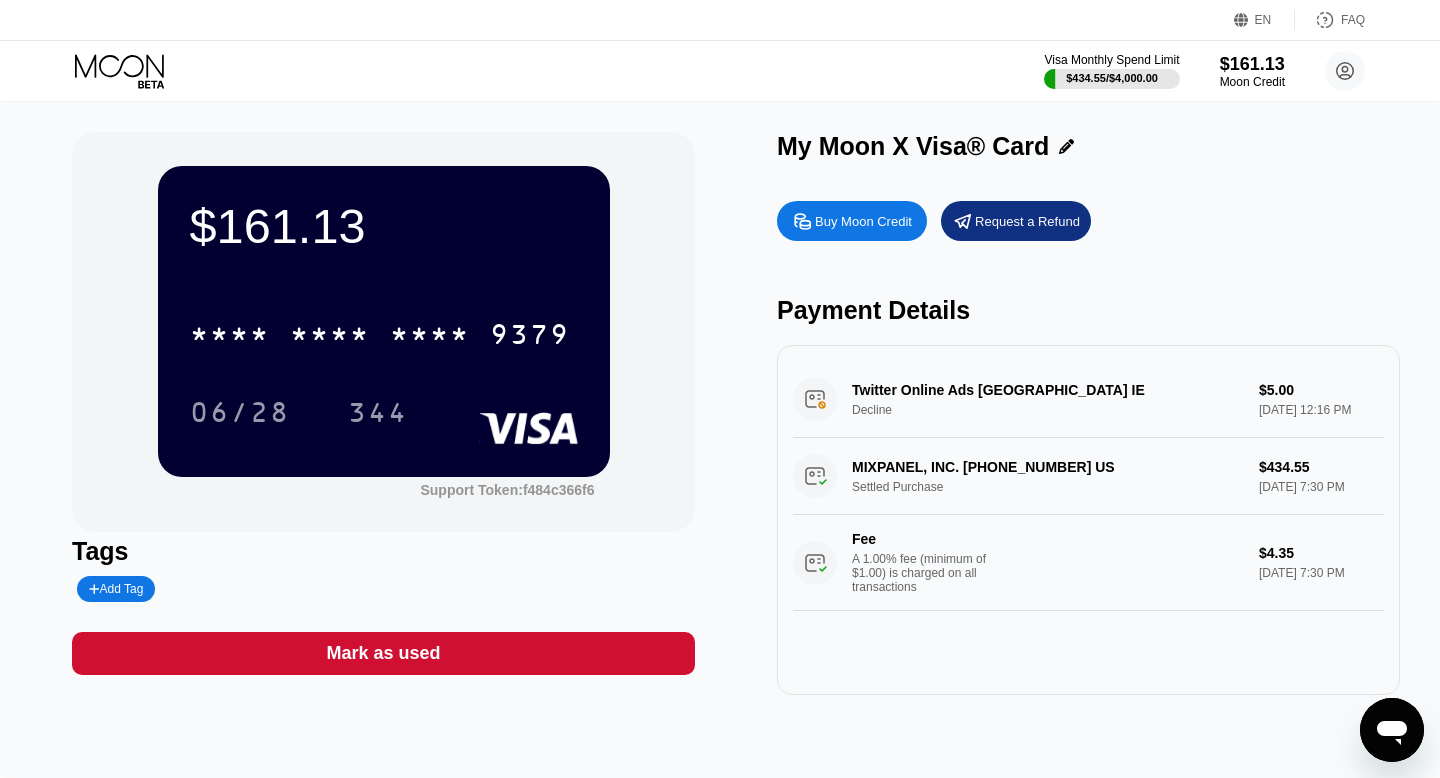 click 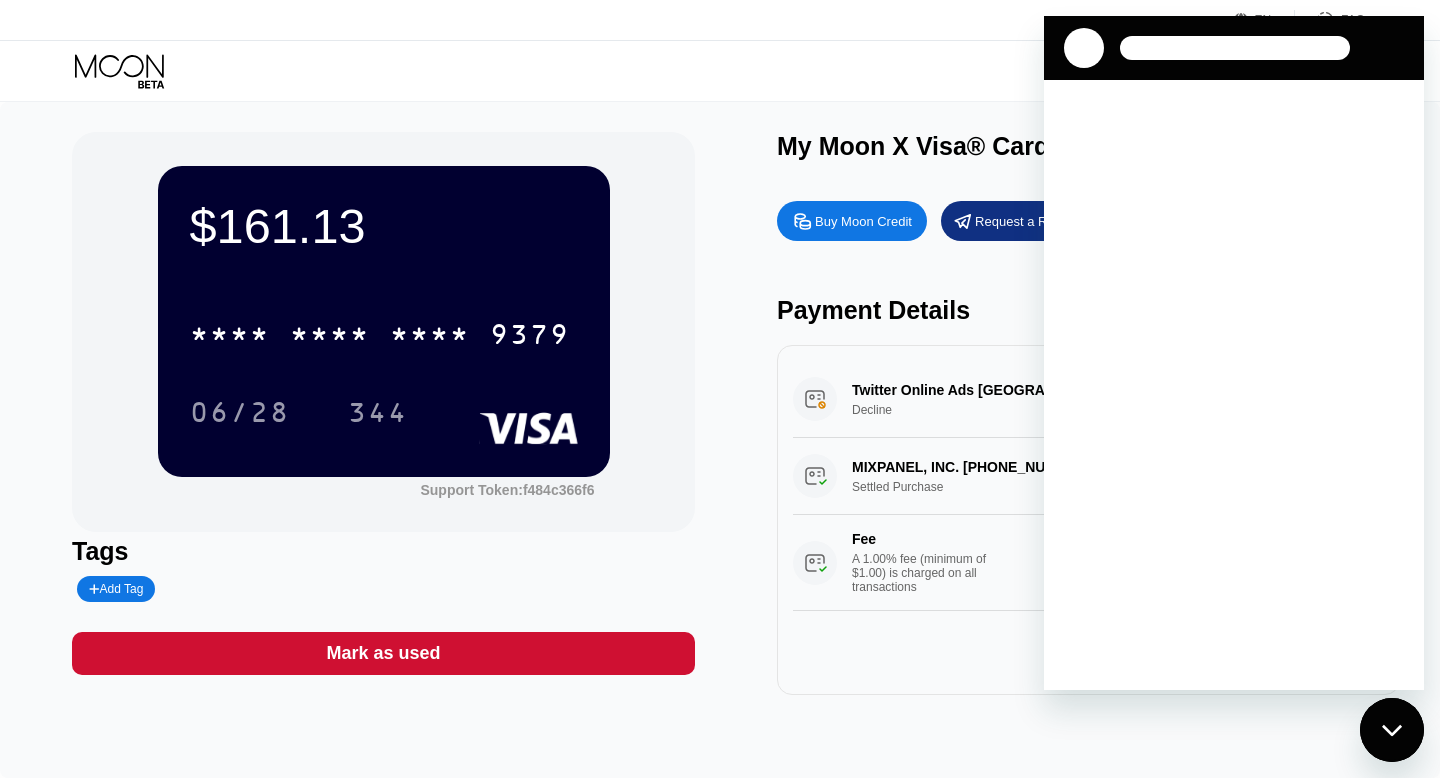 scroll, scrollTop: 0, scrollLeft: 0, axis: both 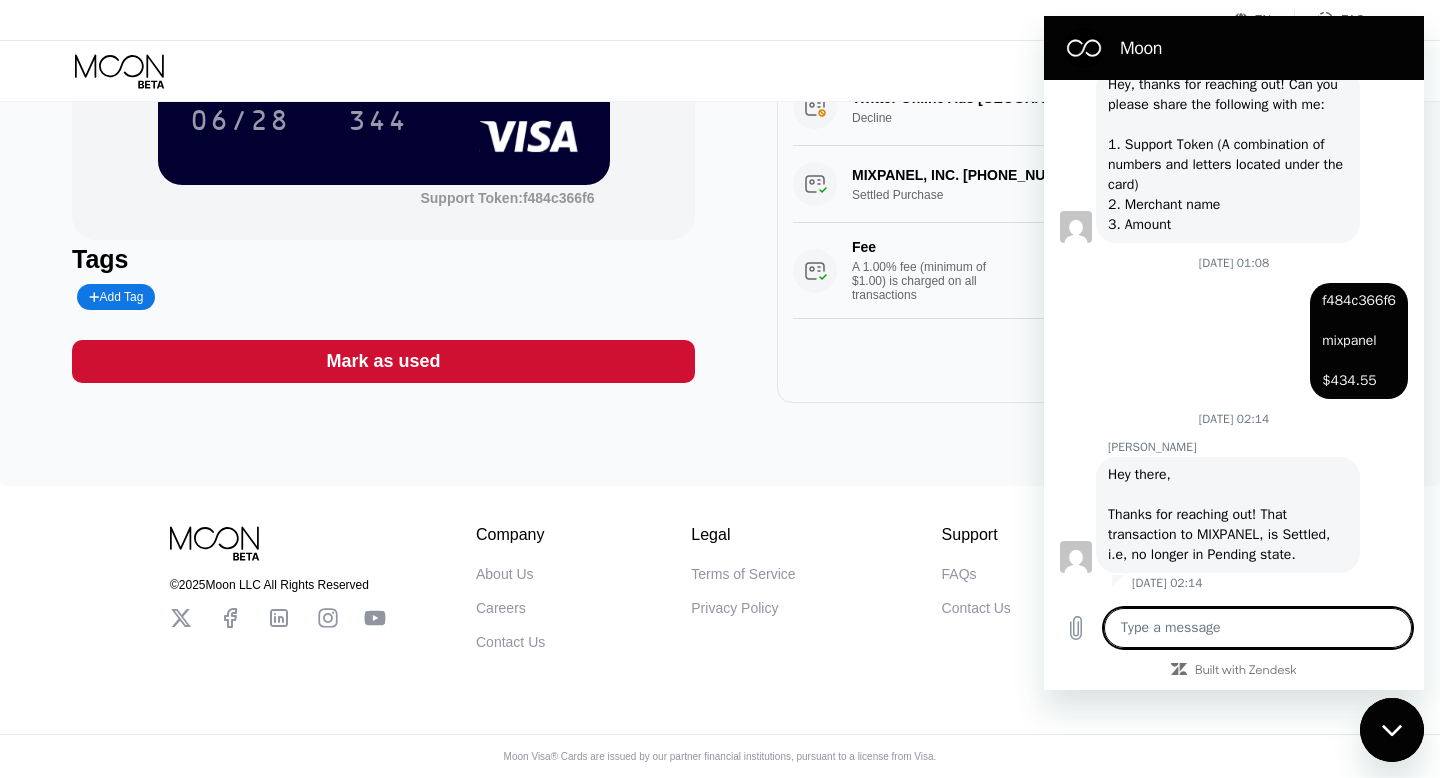 type on "o" 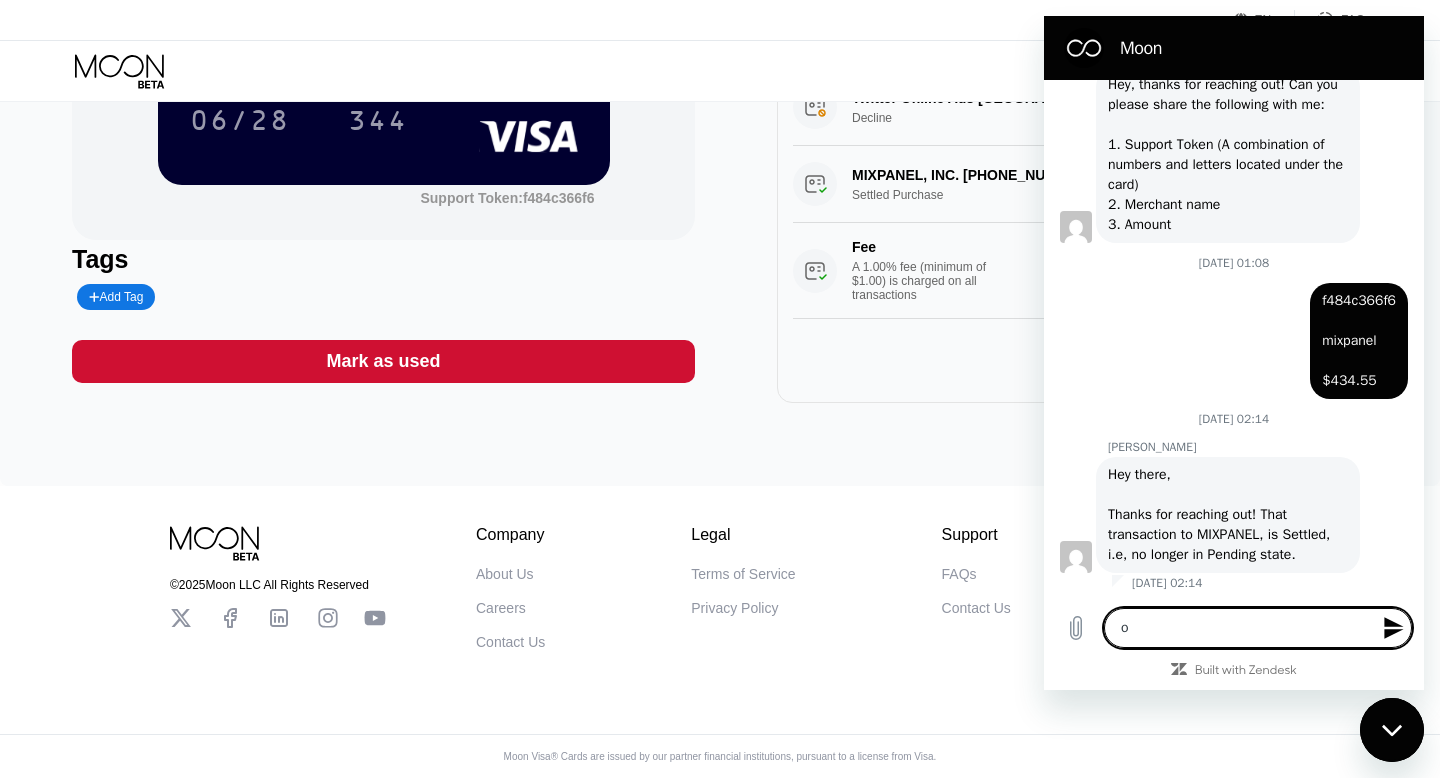 type on "ok" 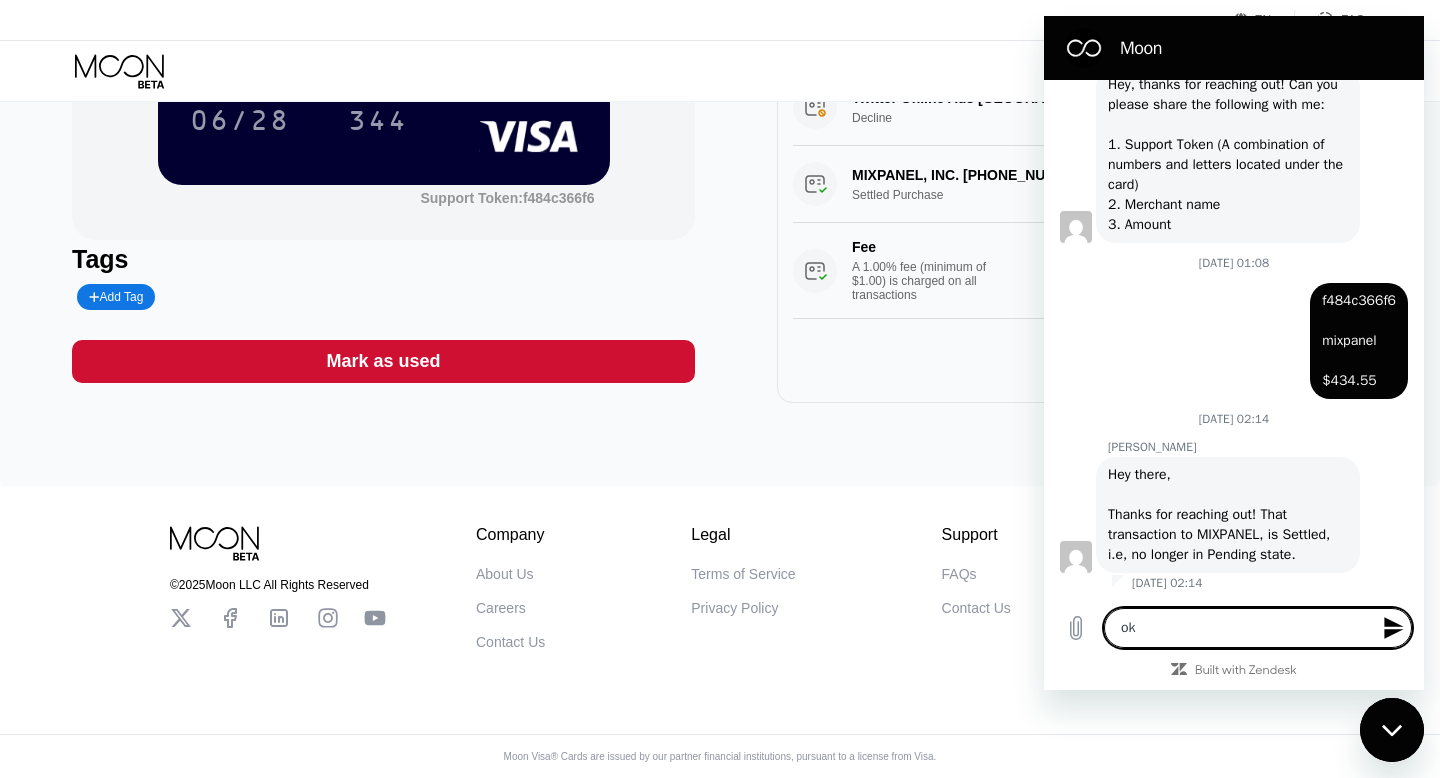 type on "ok" 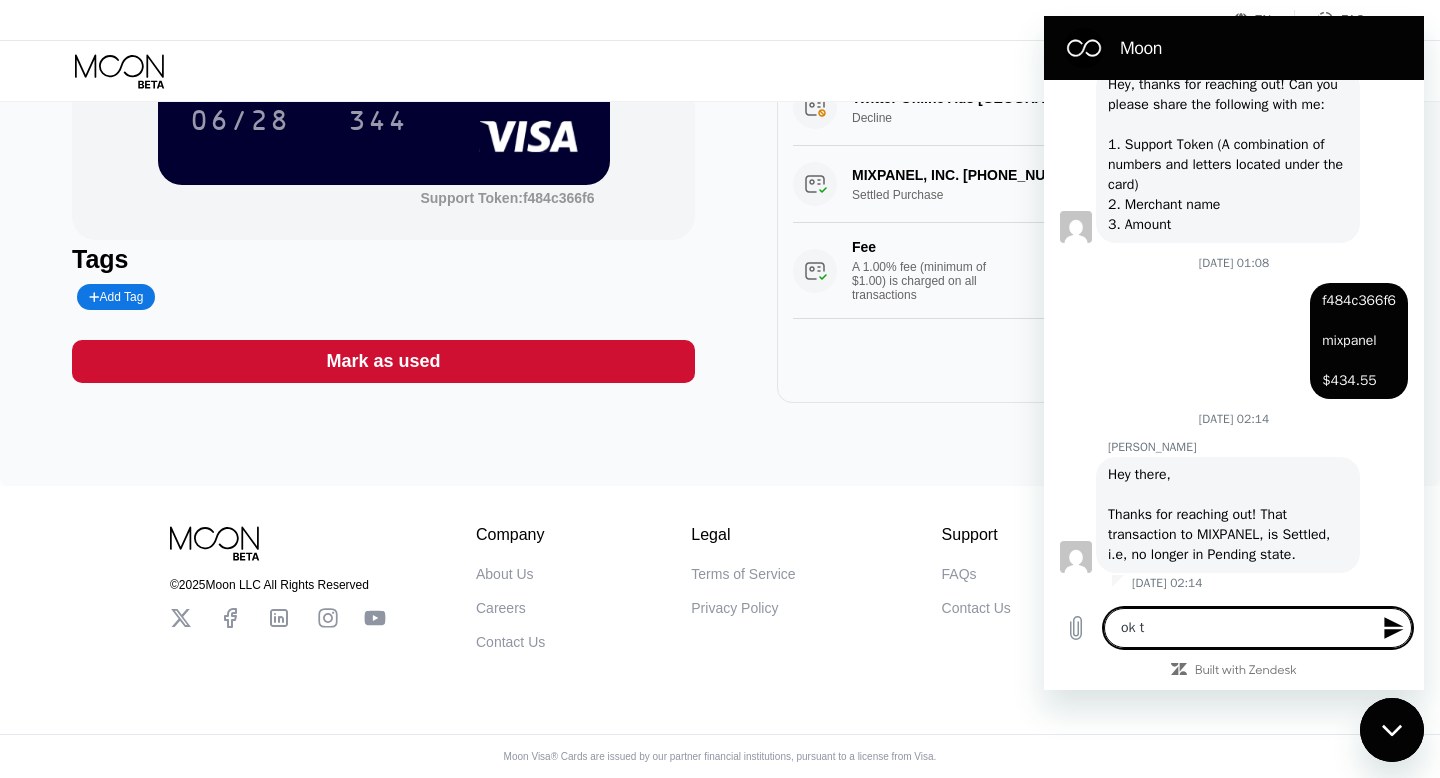 type on "ok th" 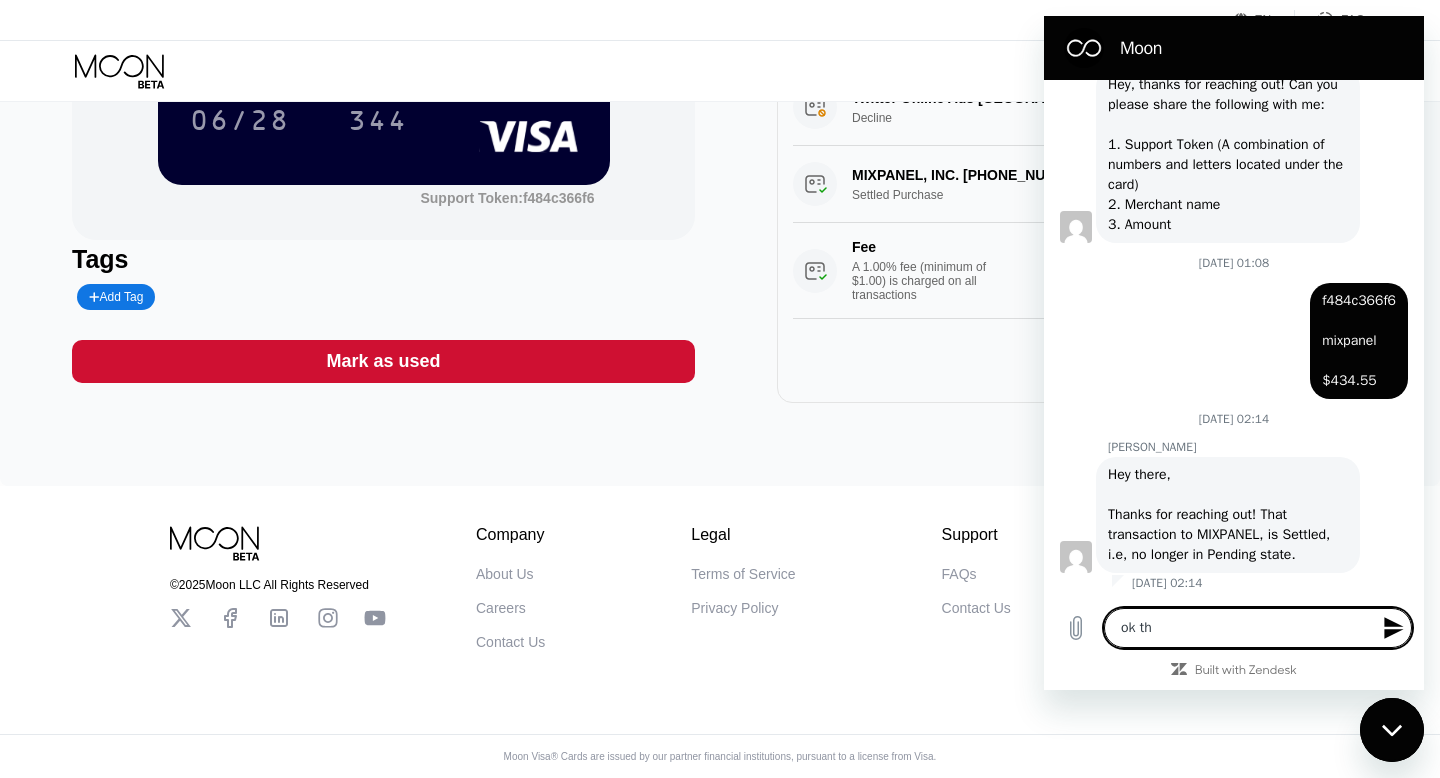 type on "ok tha" 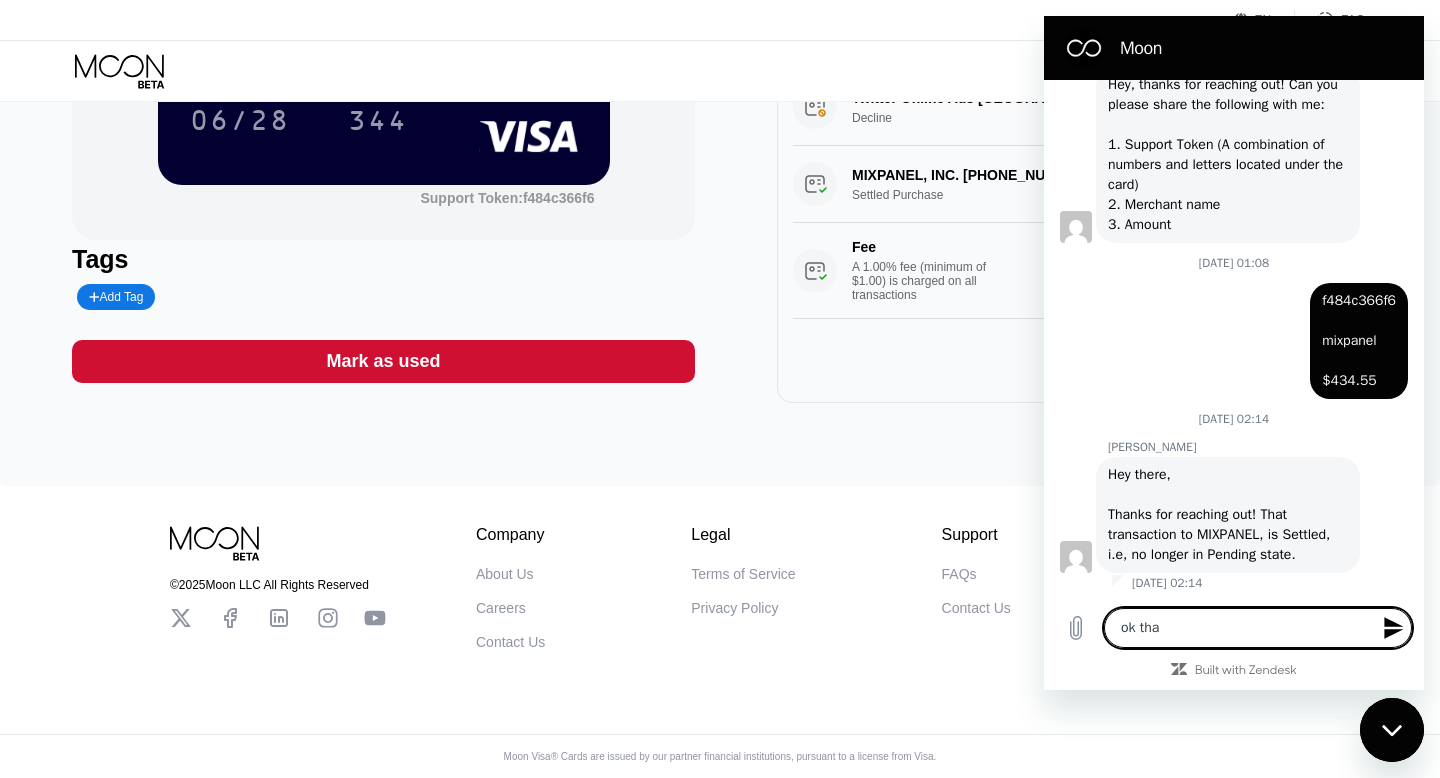 type on "ok than" 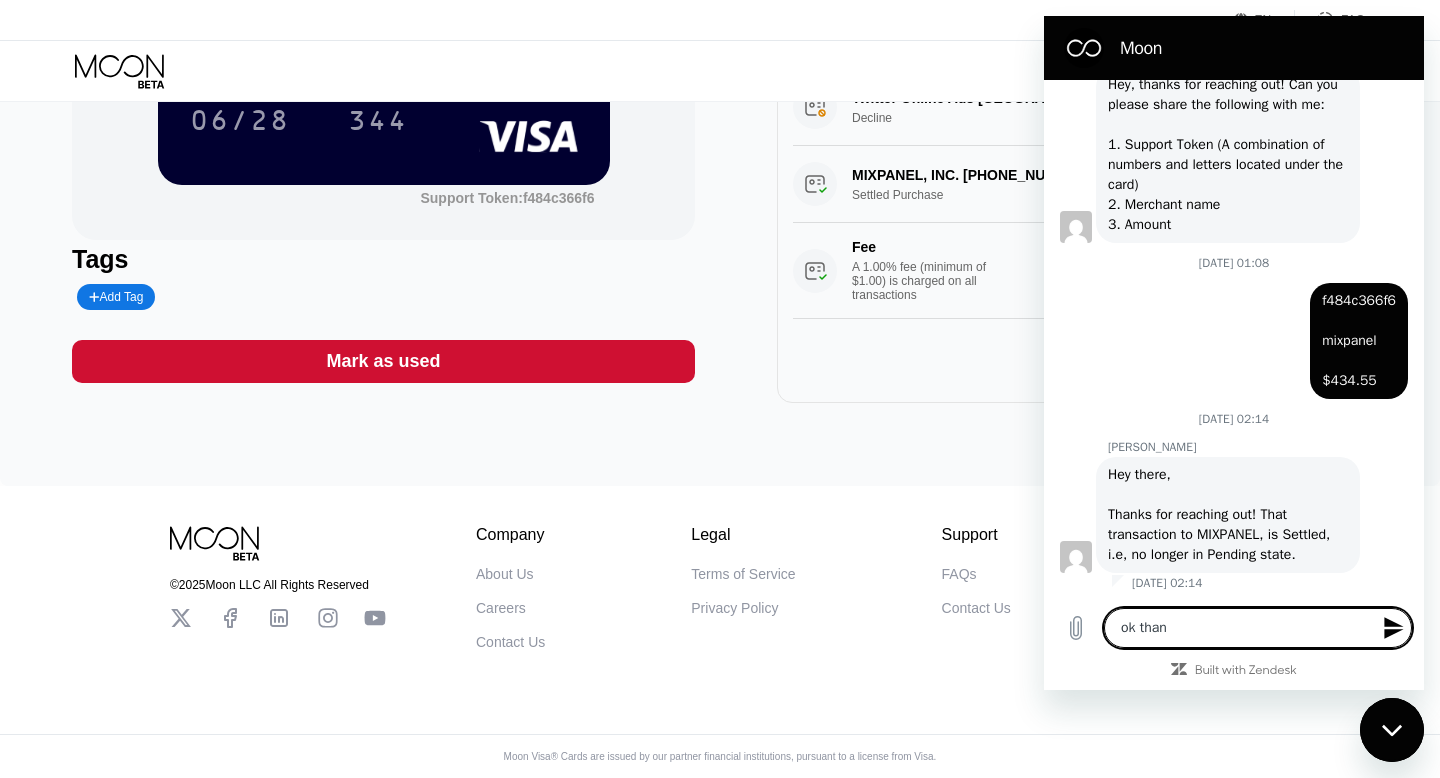 type on "ok thank" 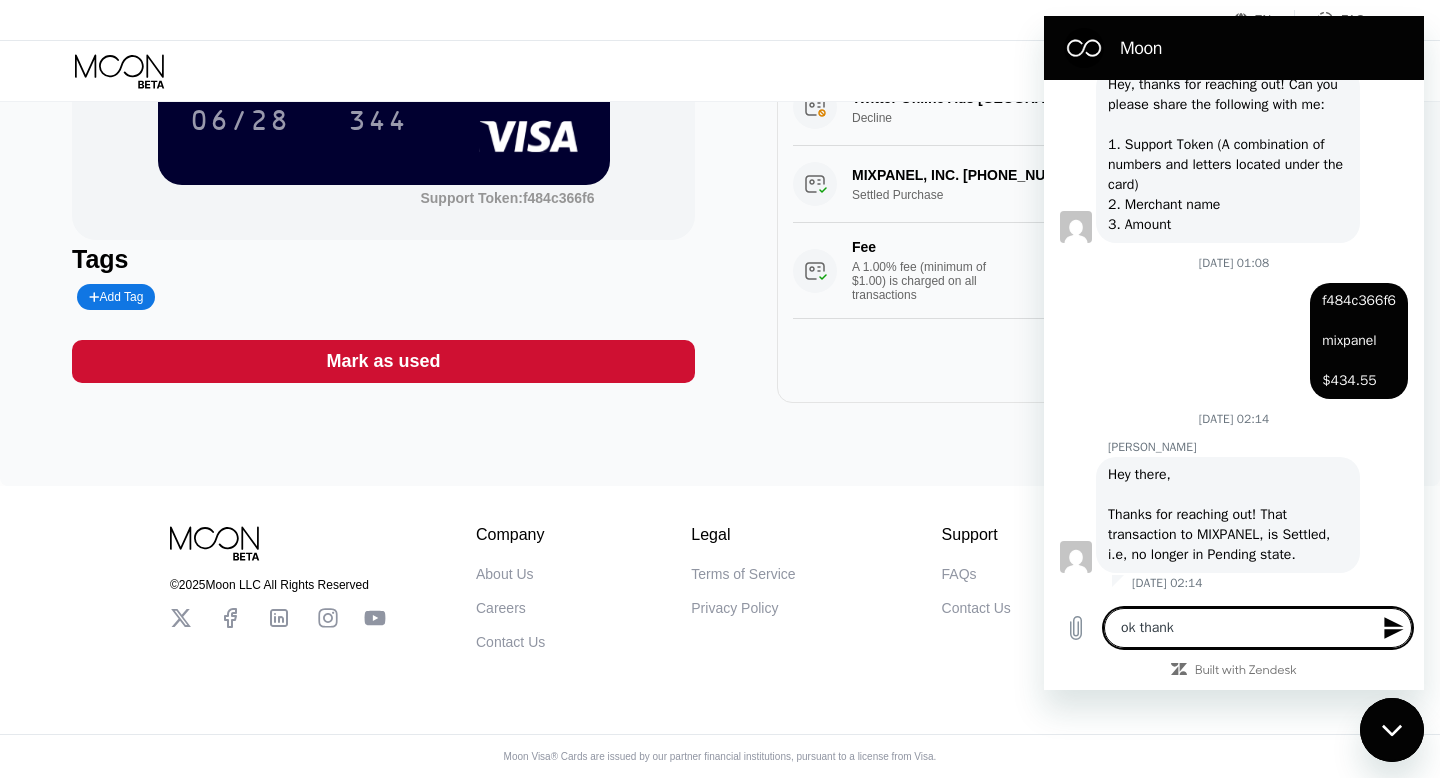 type on "ok thanks" 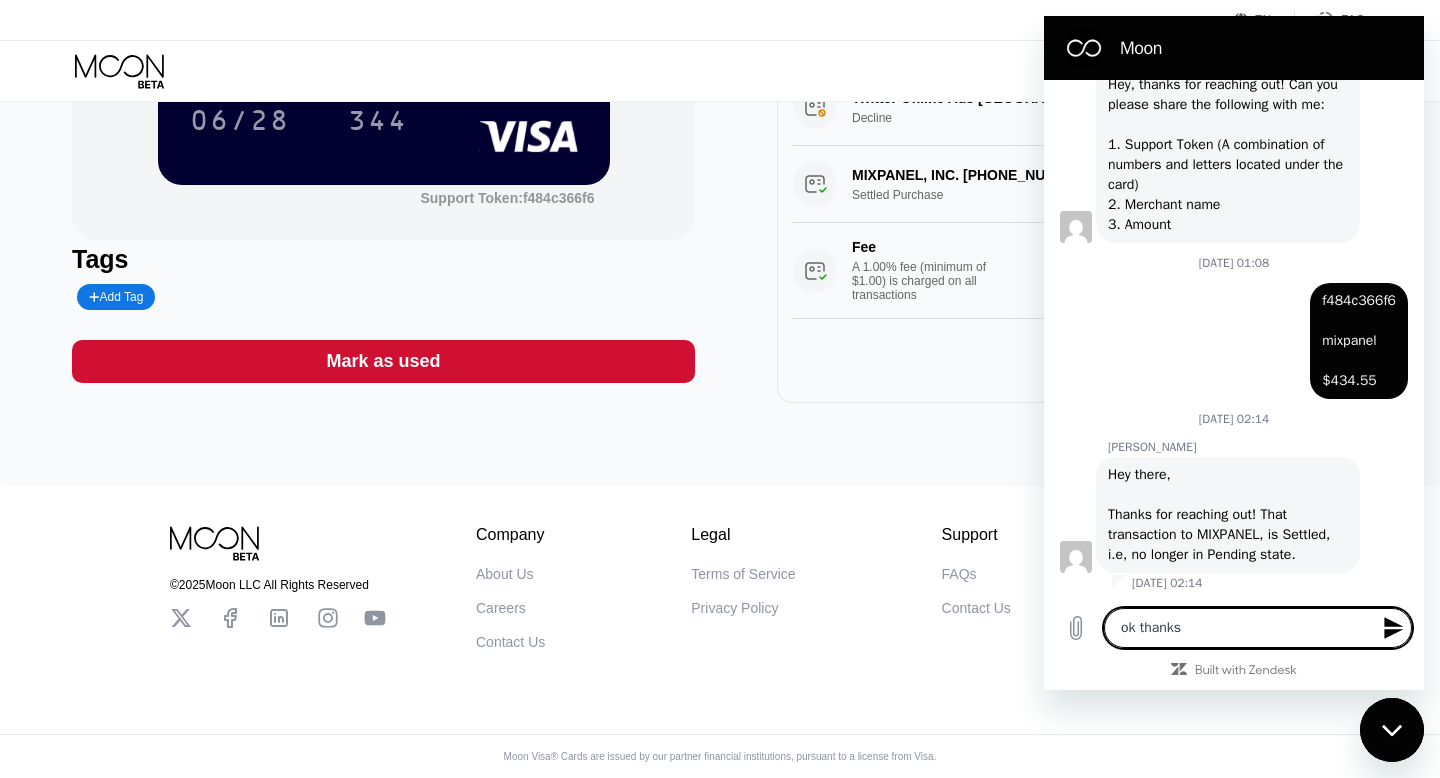 type on "ok thanks" 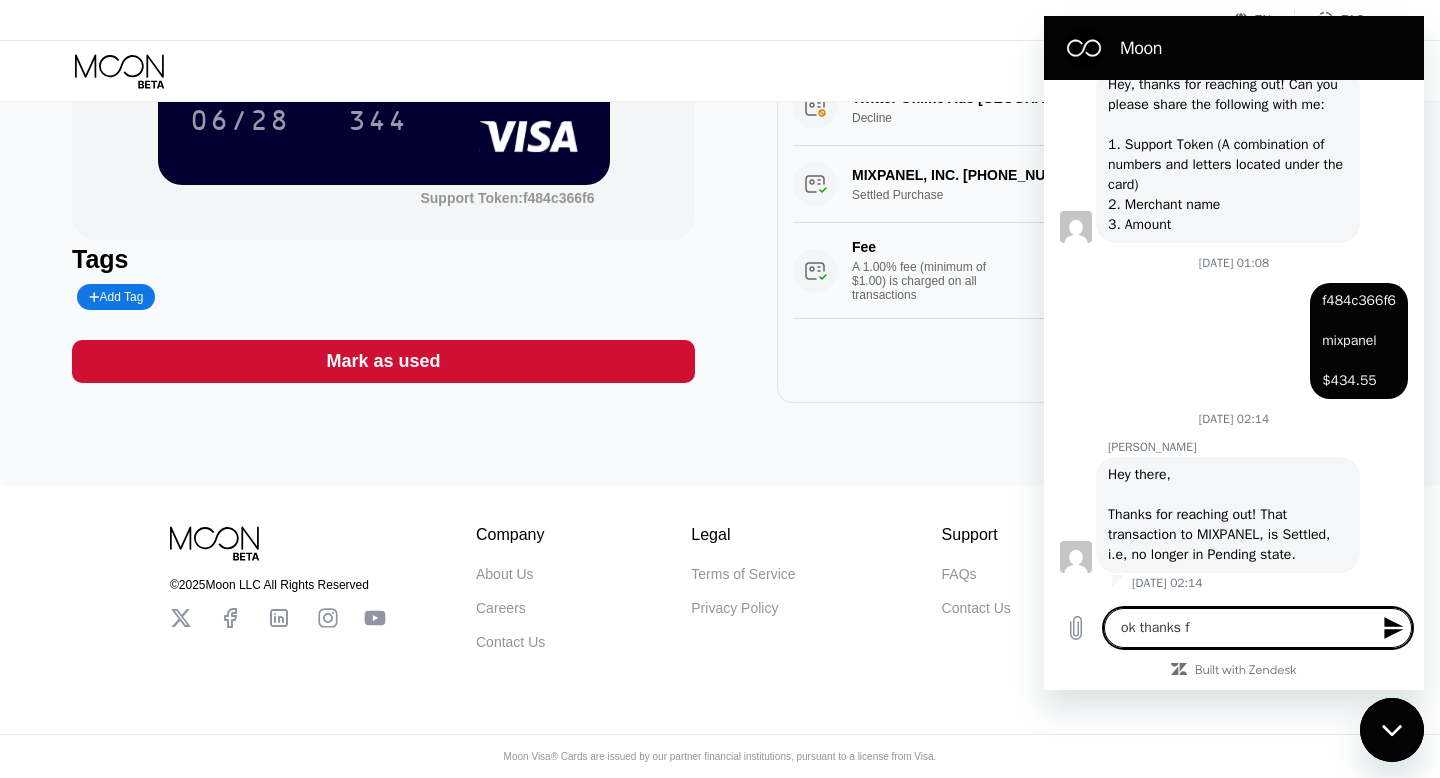 type on "ok thanks [PERSON_NAME]" 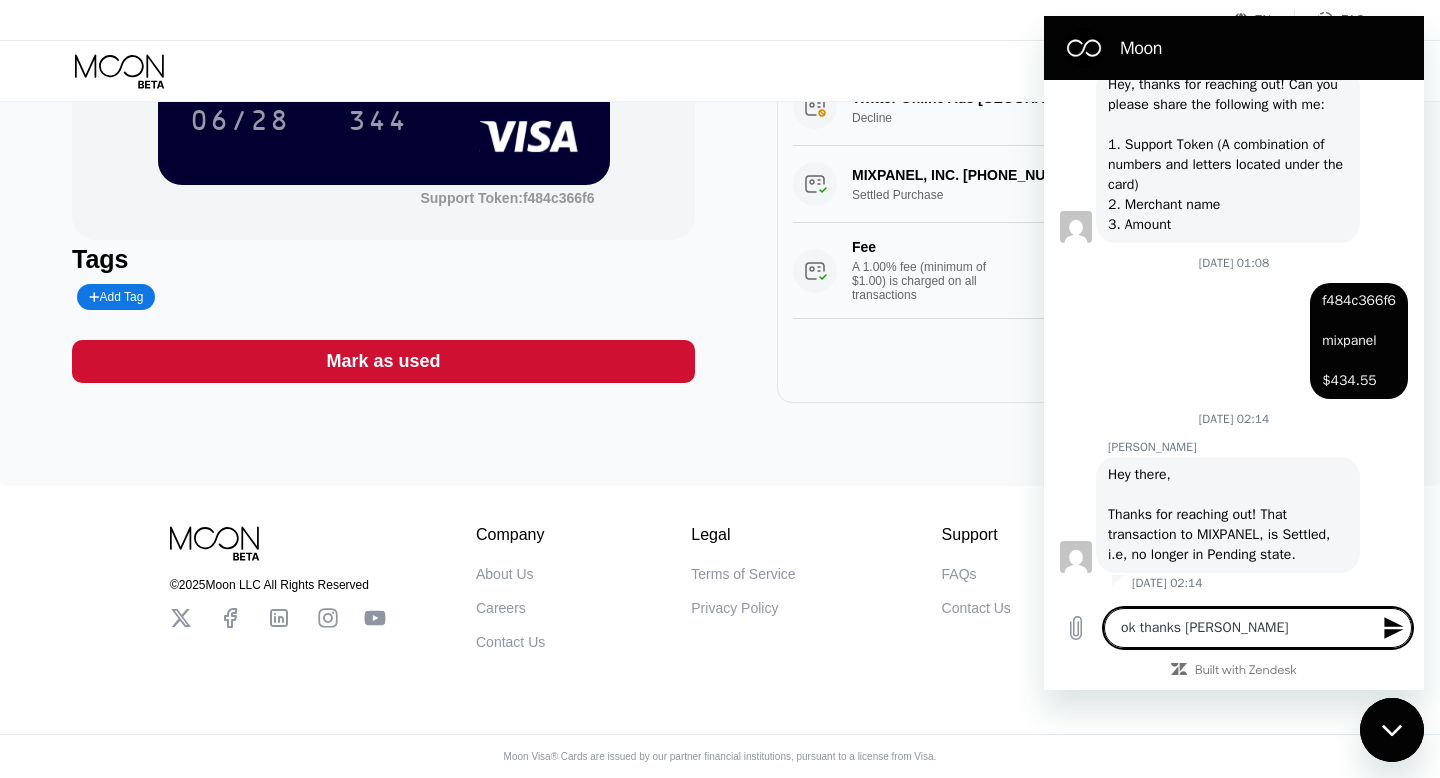 type on "ok thanks for" 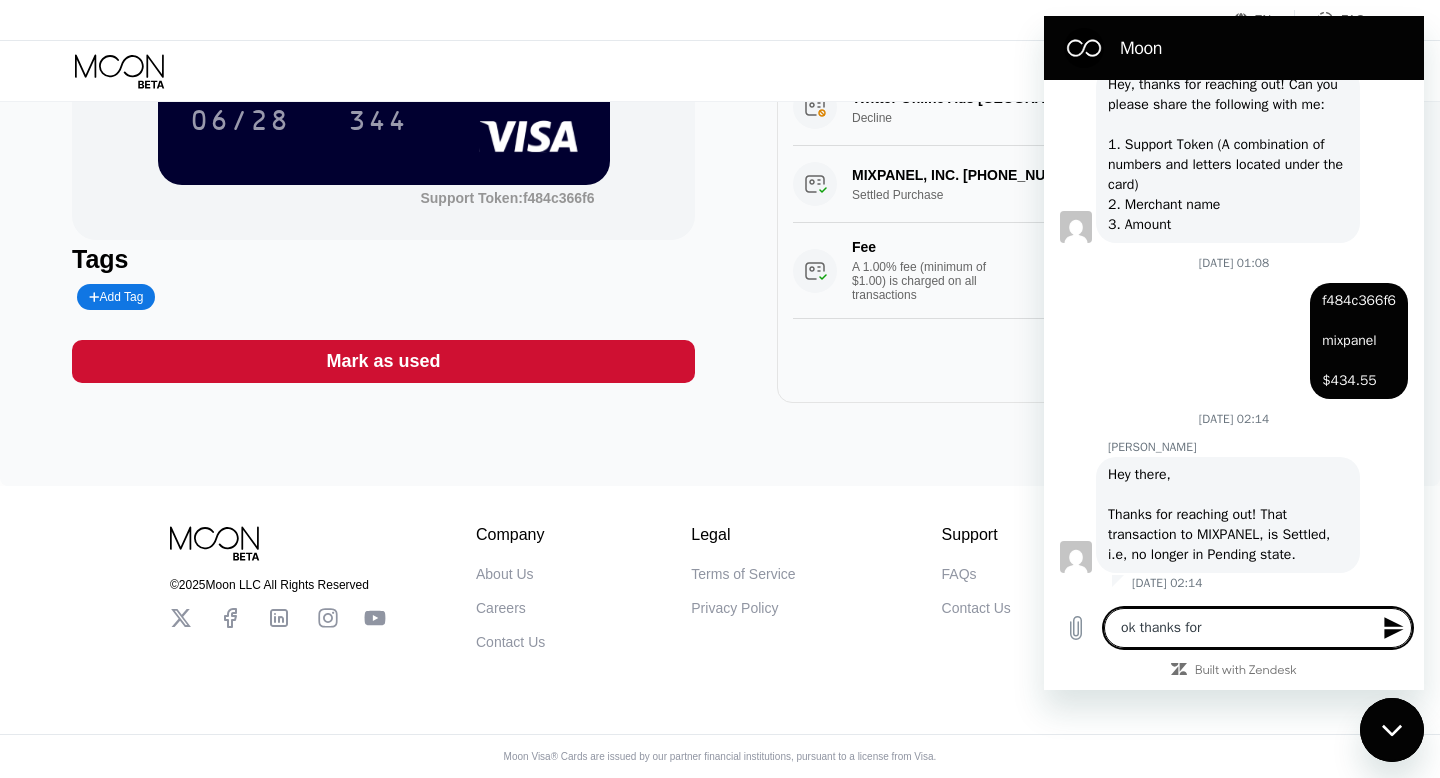 type on "ok thanks for" 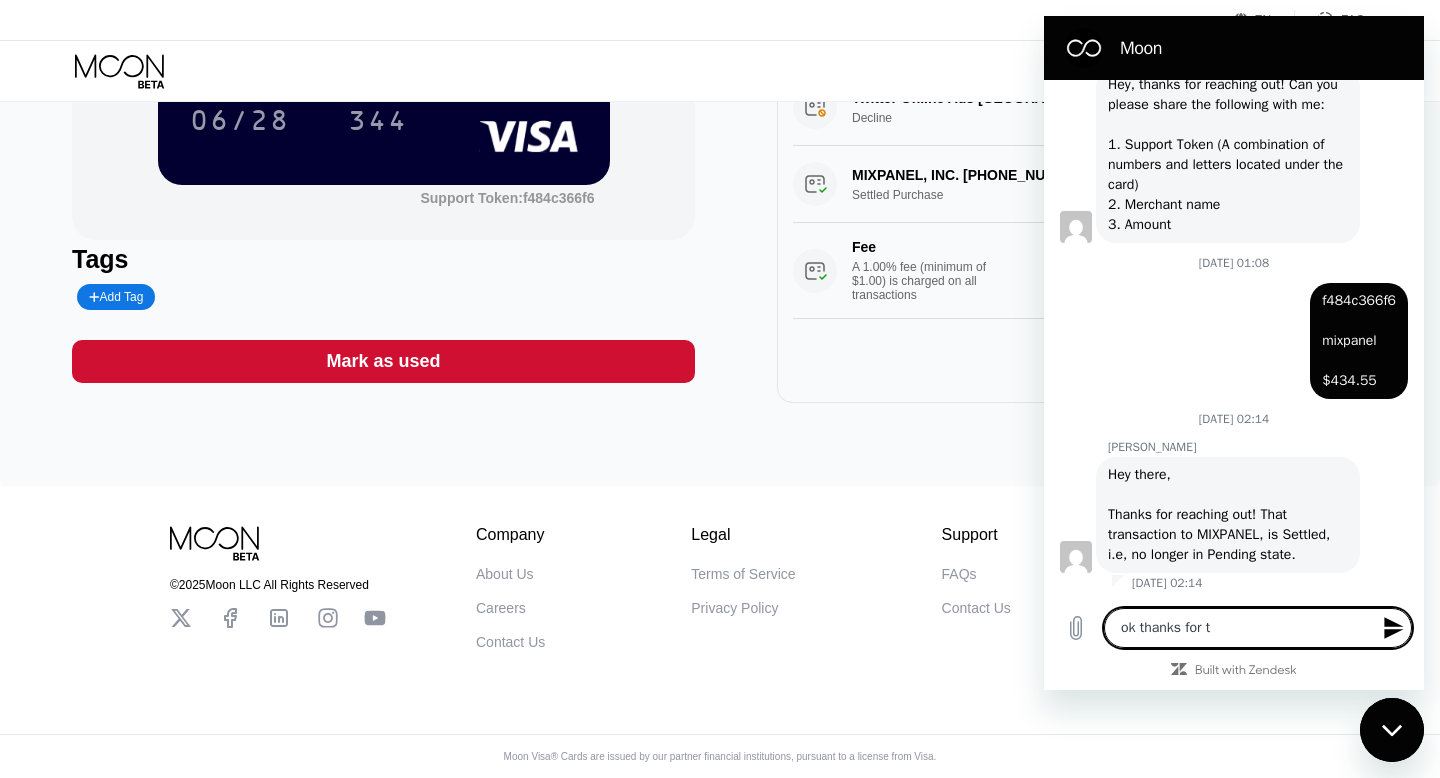 type on "ok thanks for th" 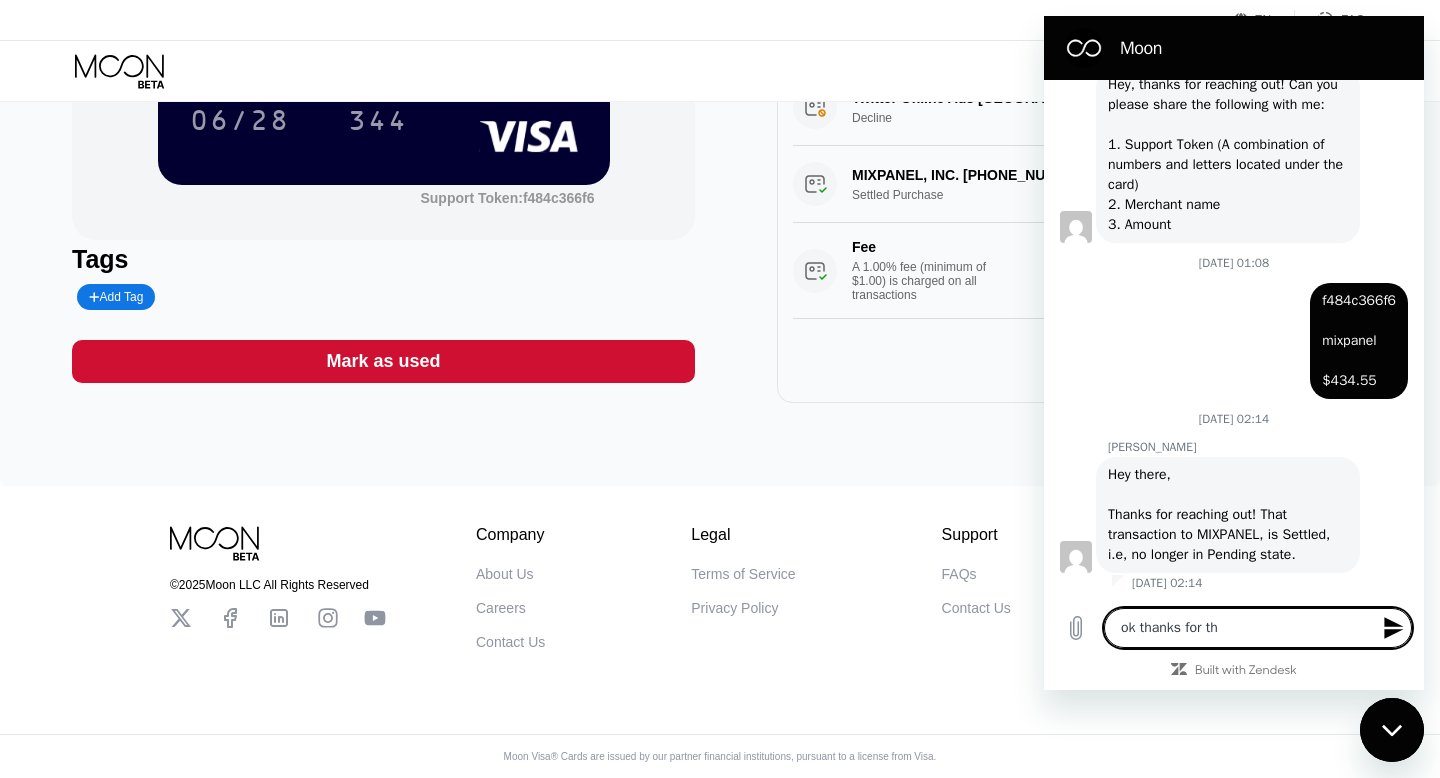 type on "ok thanks for the" 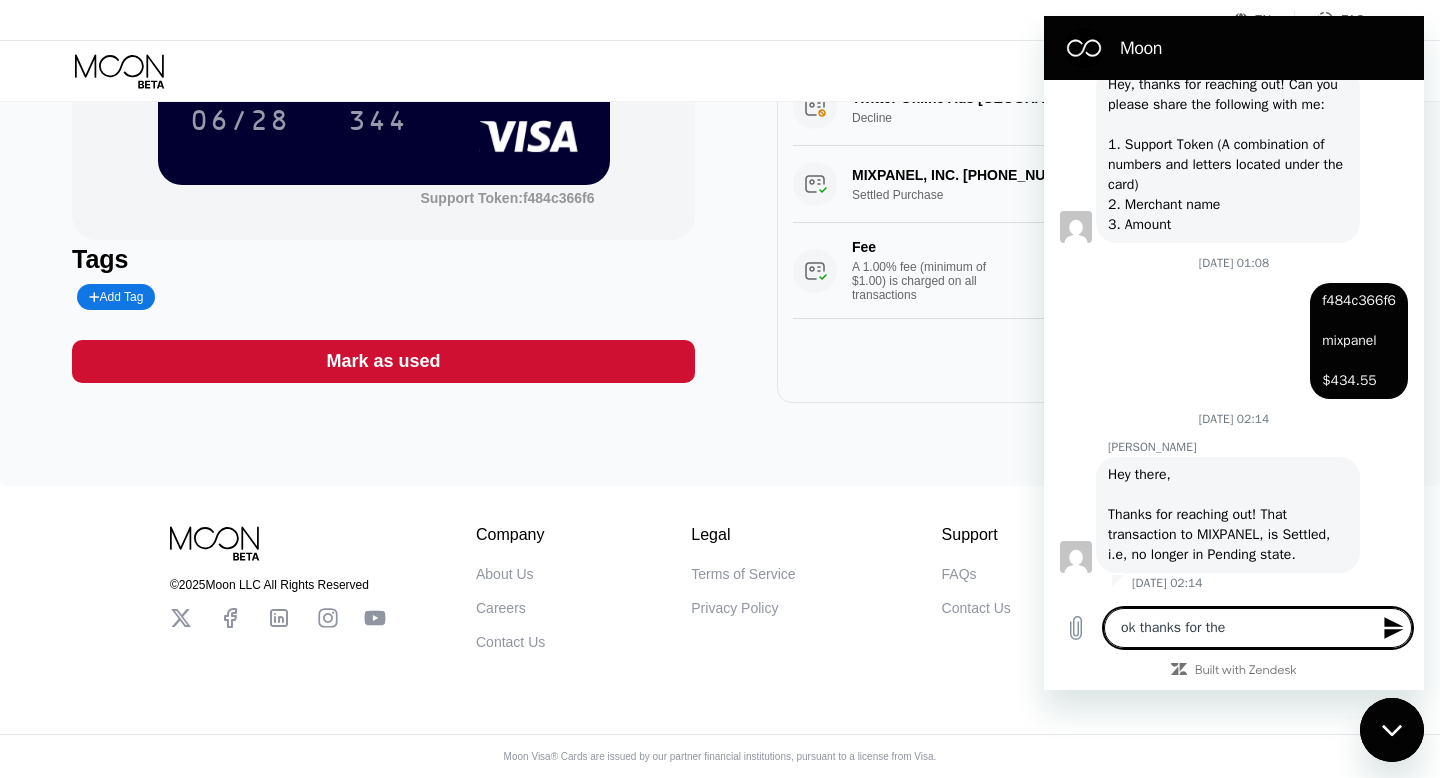 type on "ok thanks for the" 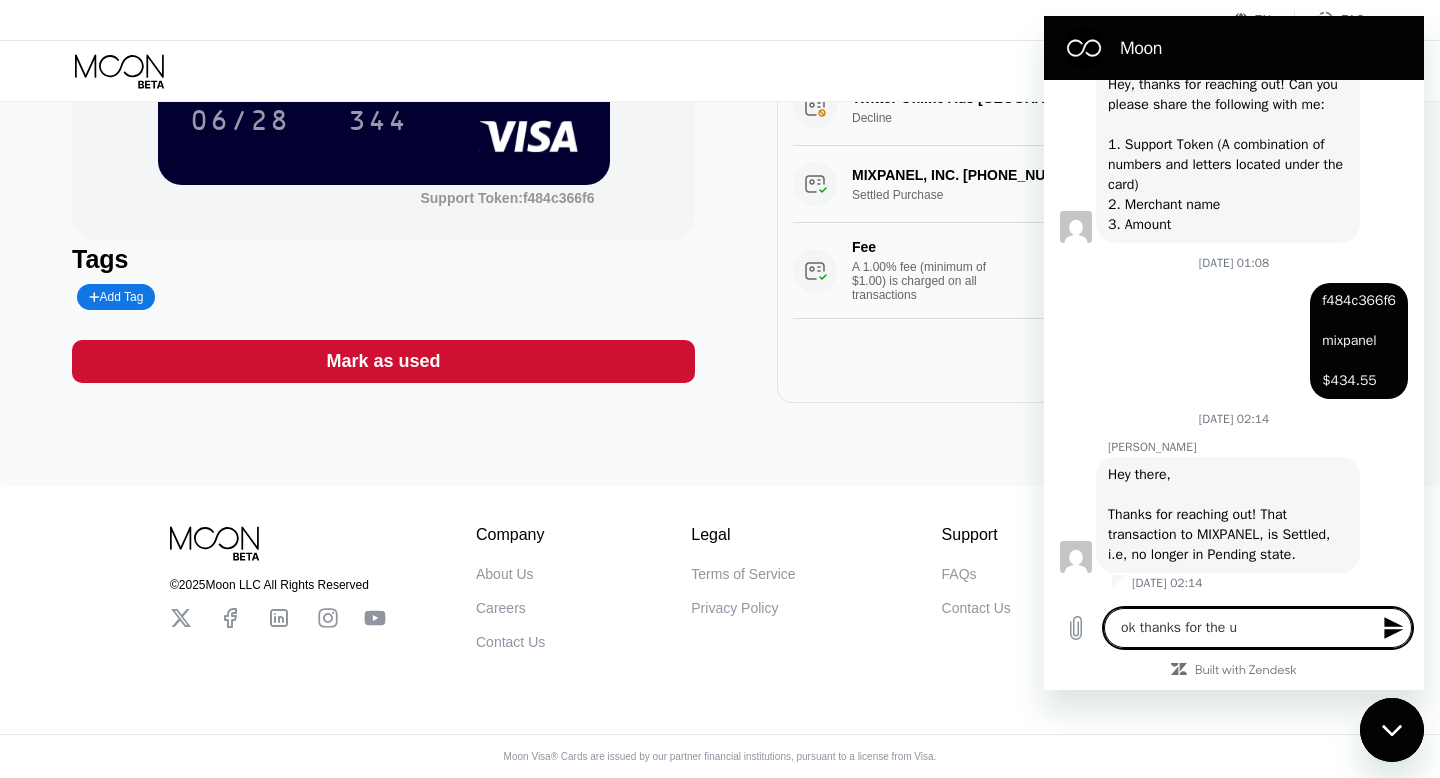 type on "ok thanks for the up" 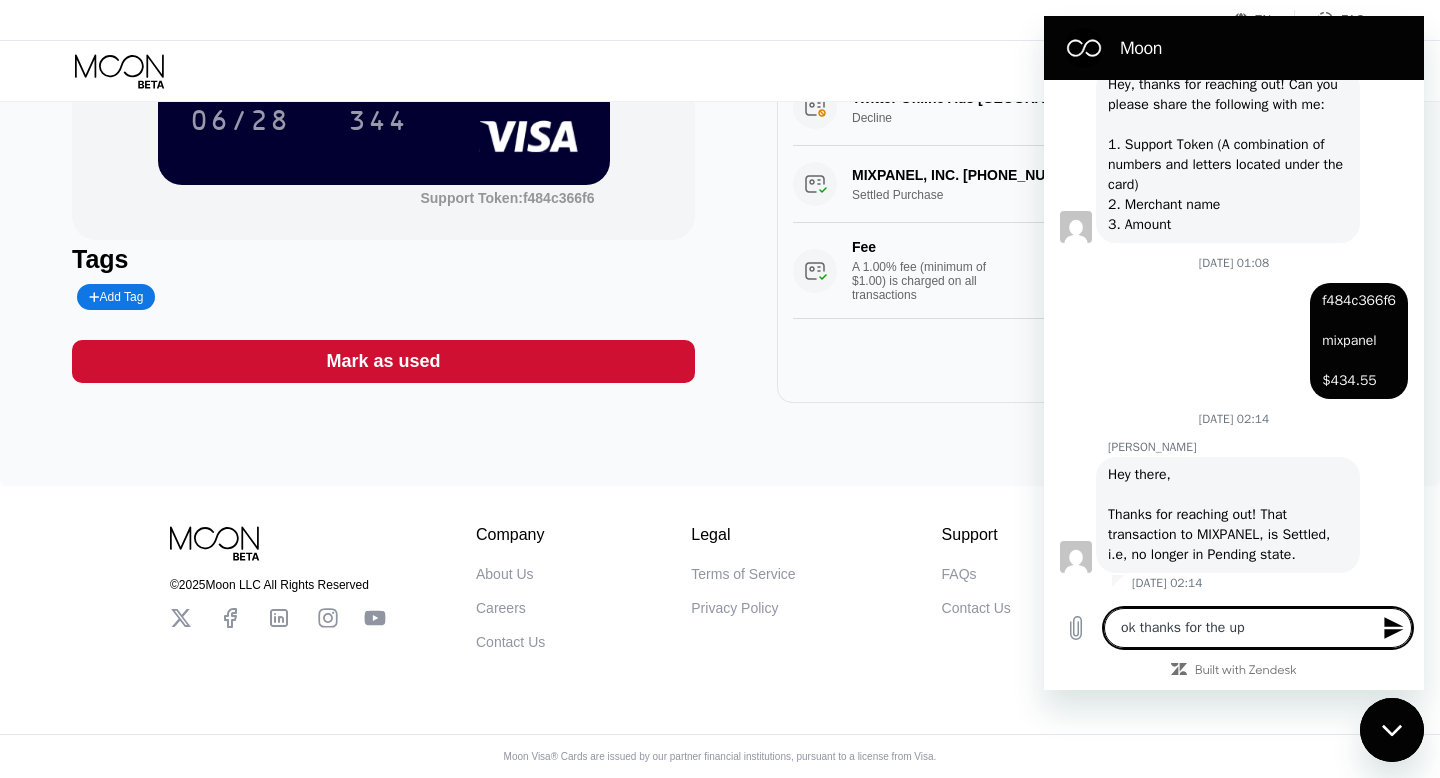 type on "ok thanks for the upa" 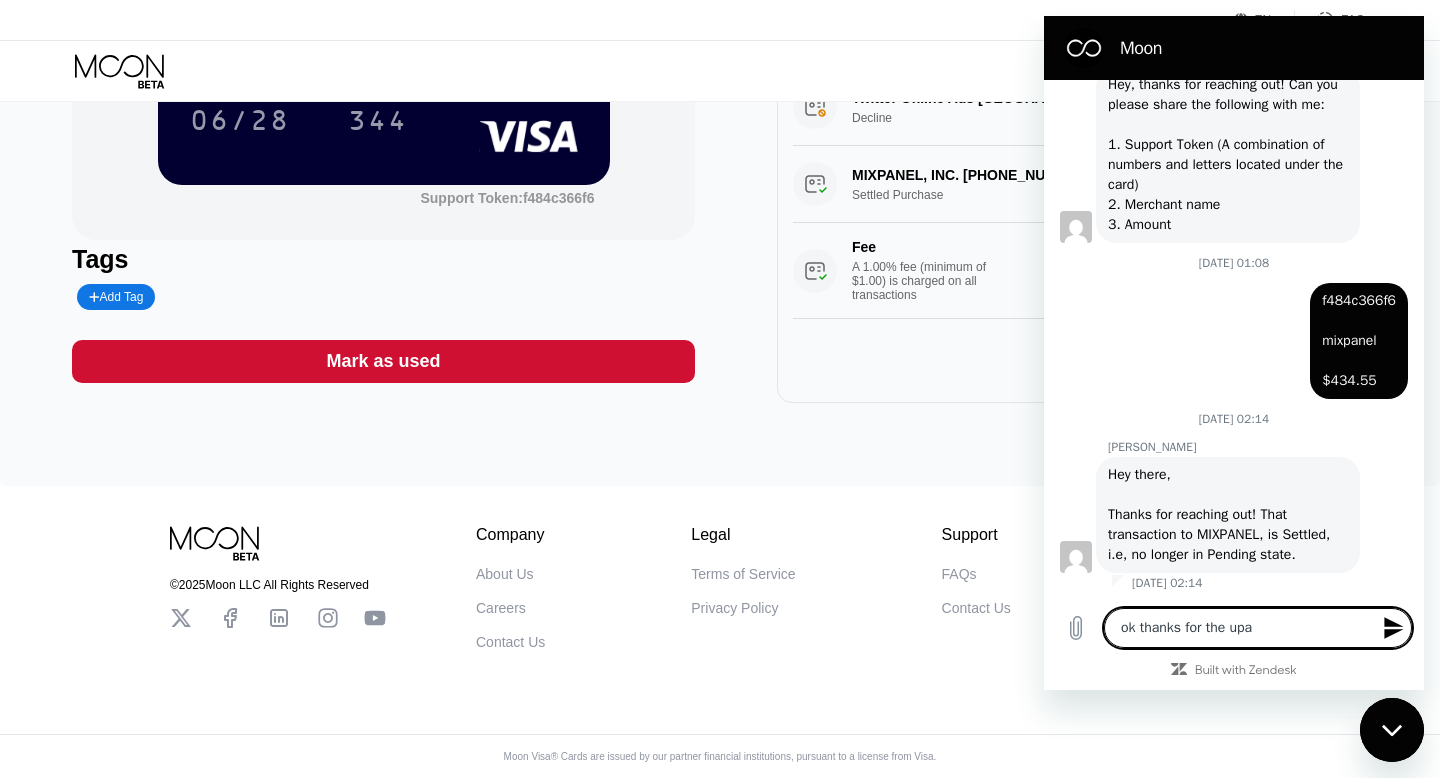 type on "ok thanks for the upat" 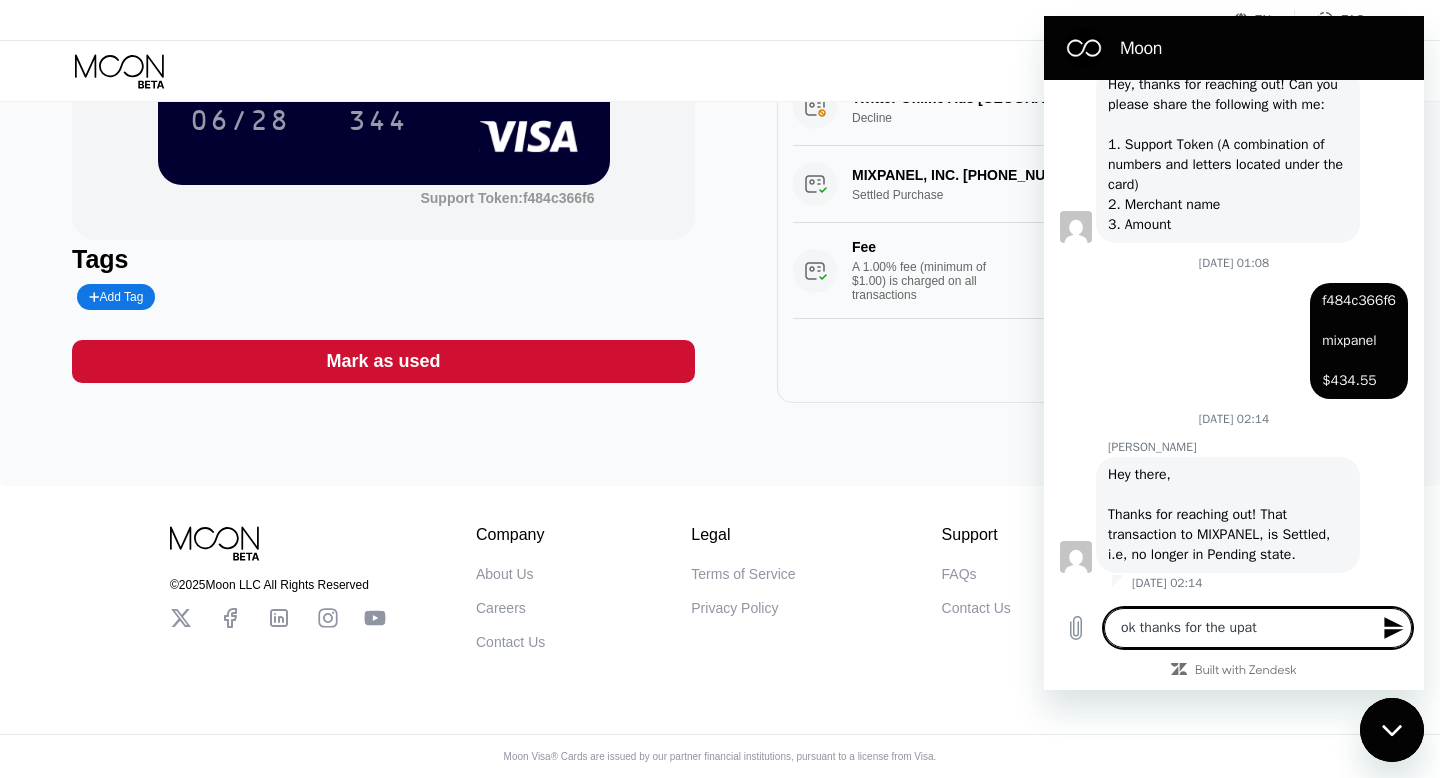 type on "ok thanks for the upate" 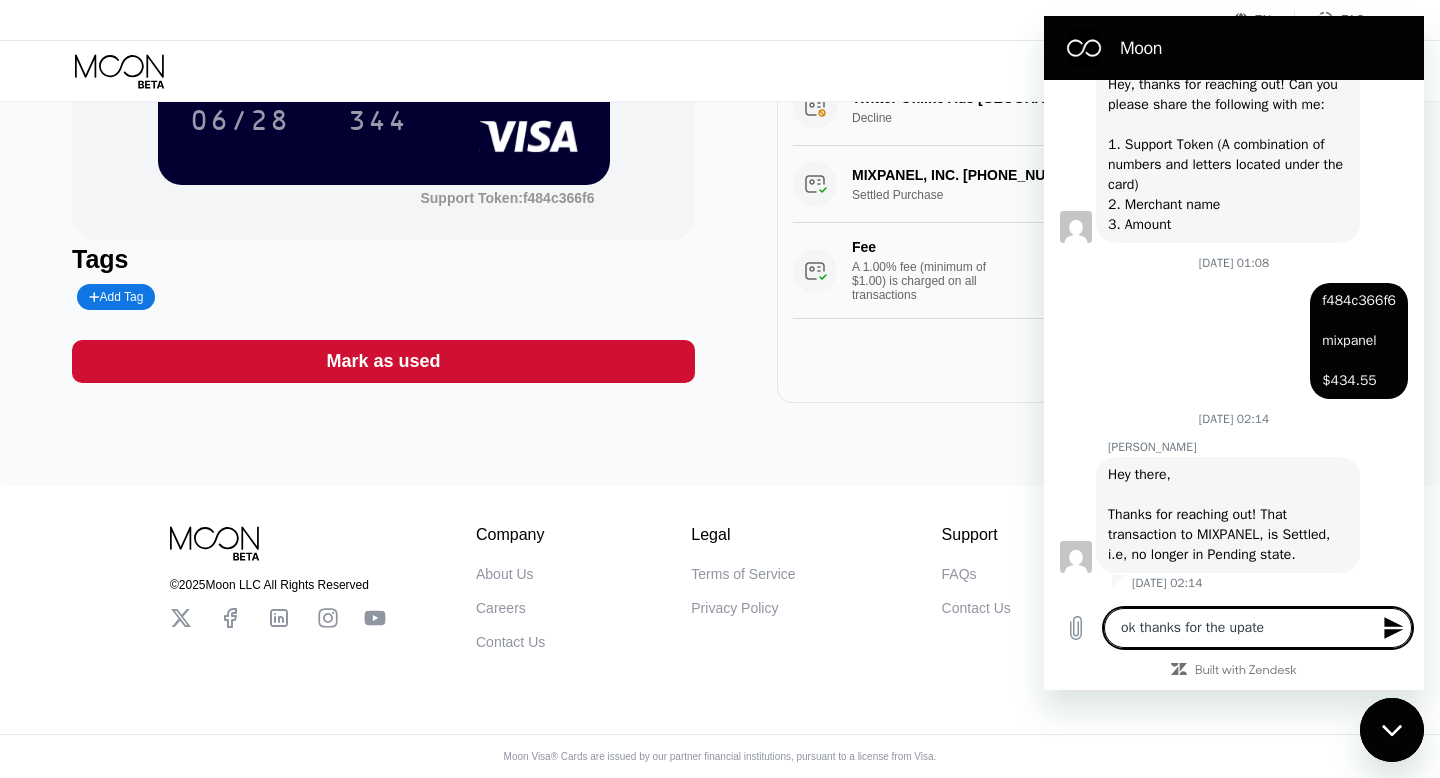 type on "ok thanks for the upat" 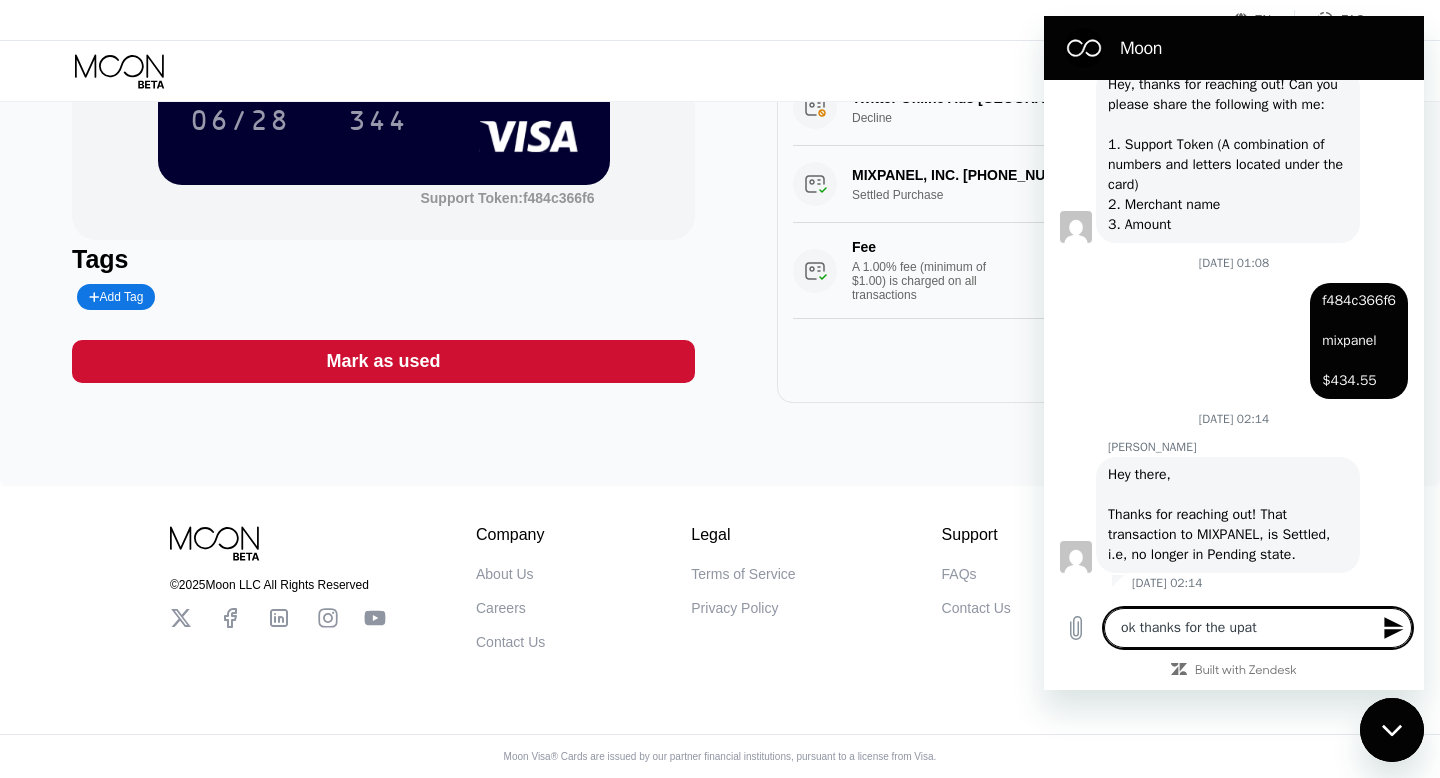 type on "ok thanks for the upa" 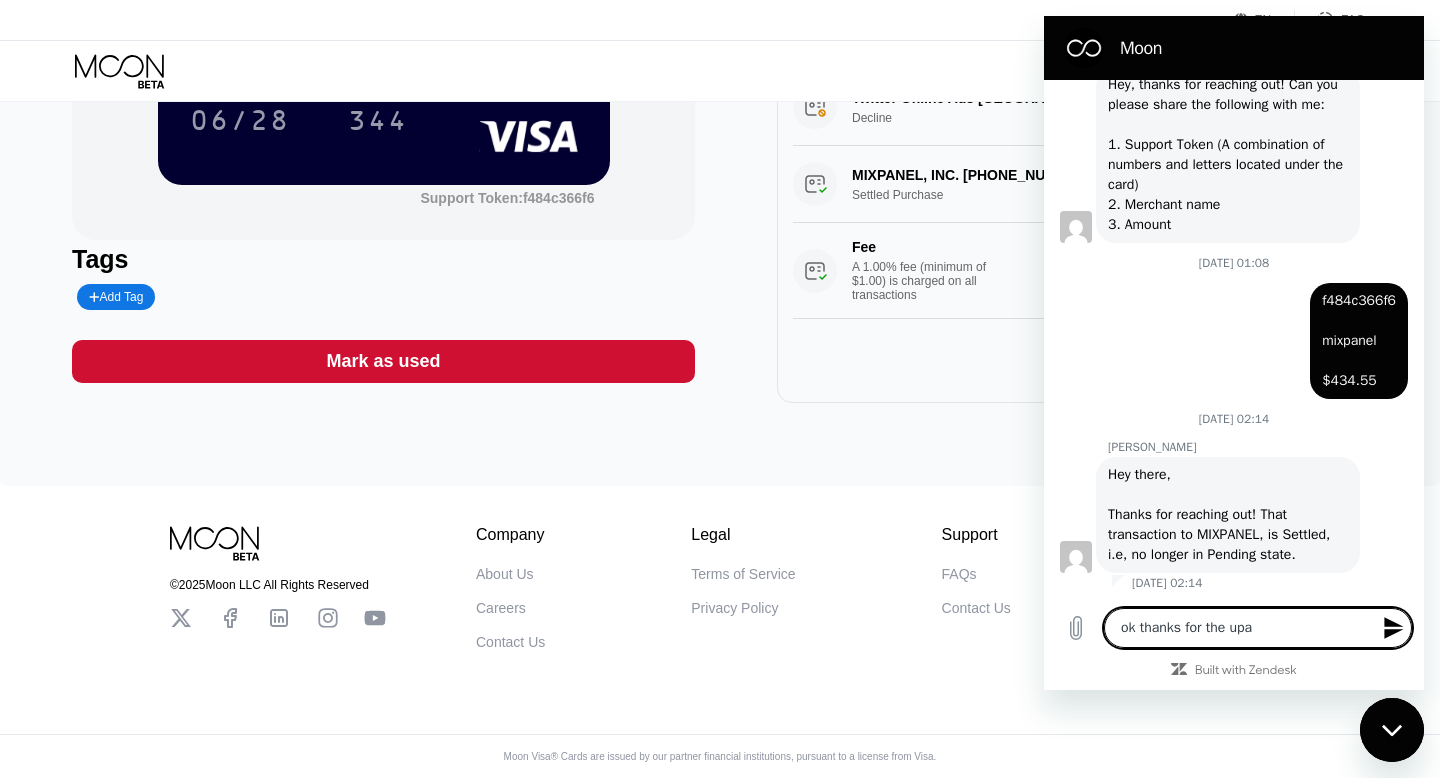 type on "ok thanks for the up" 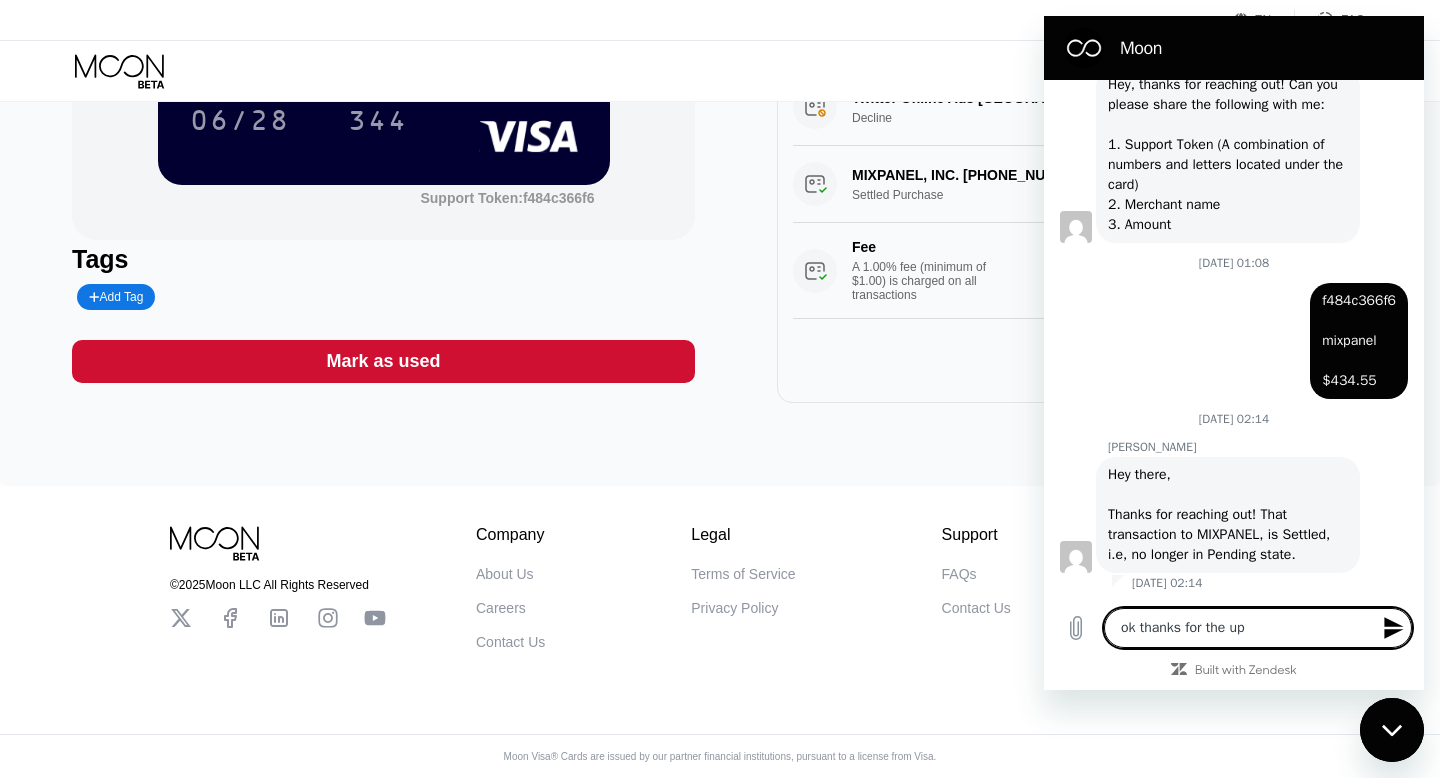 type on "ok thanks for the upd" 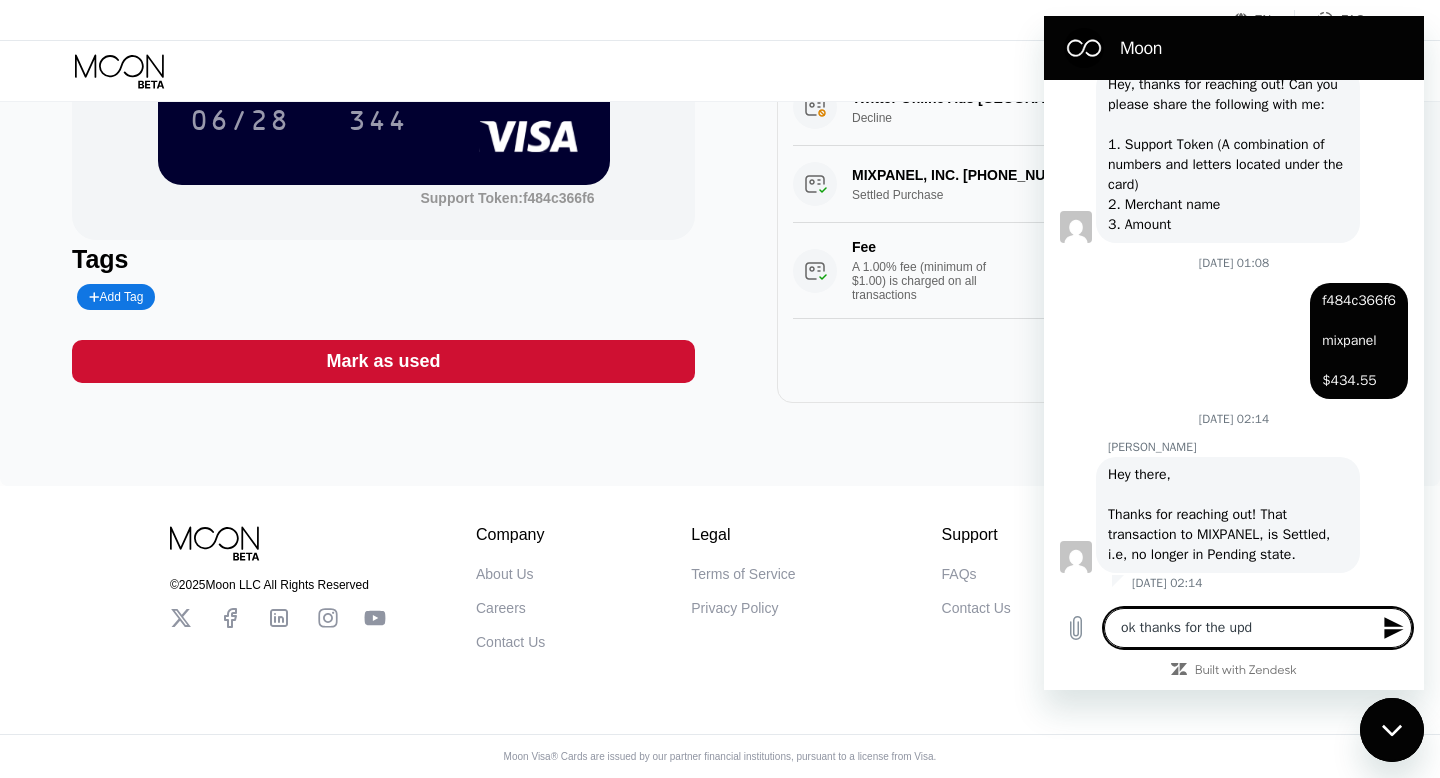 type on "ok thanks for the upda" 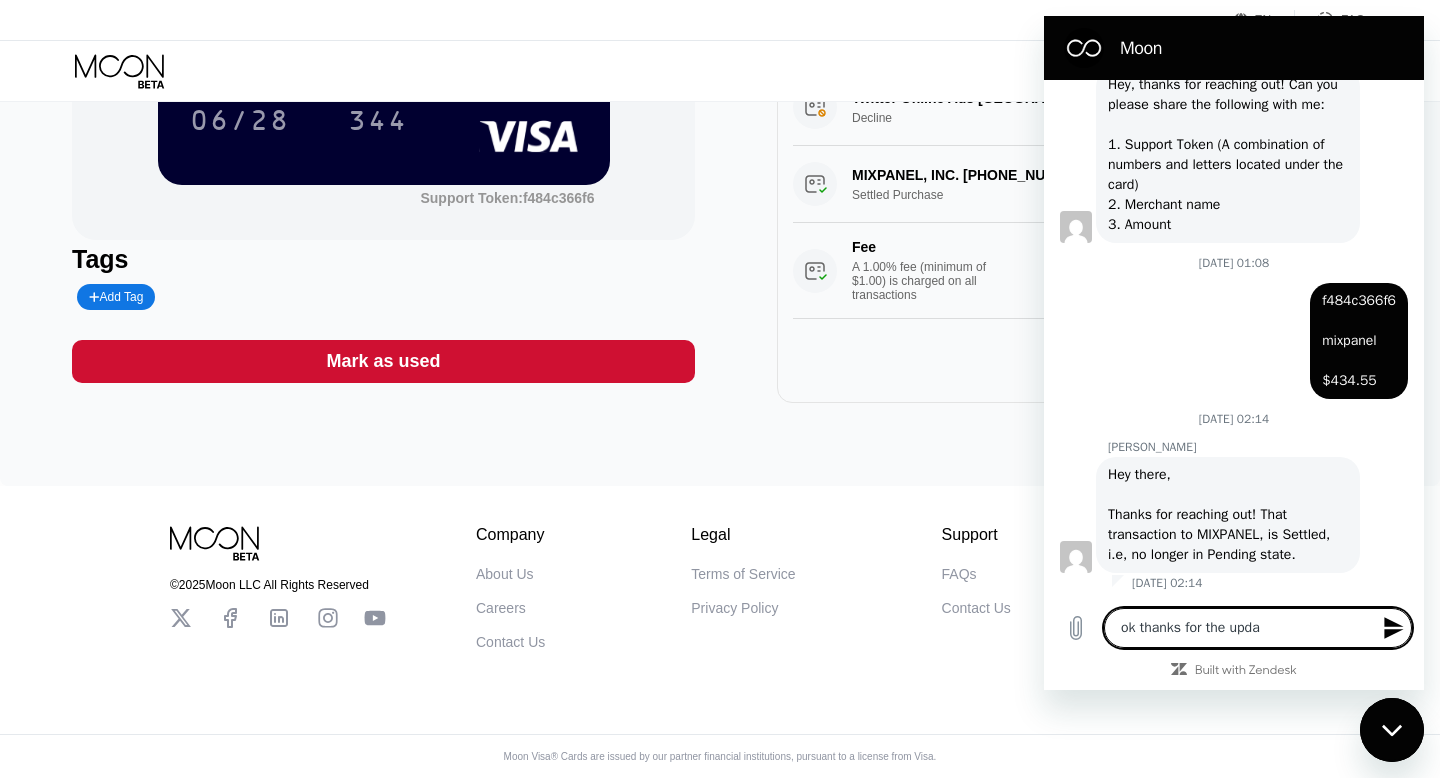 type on "ok thanks for the updat" 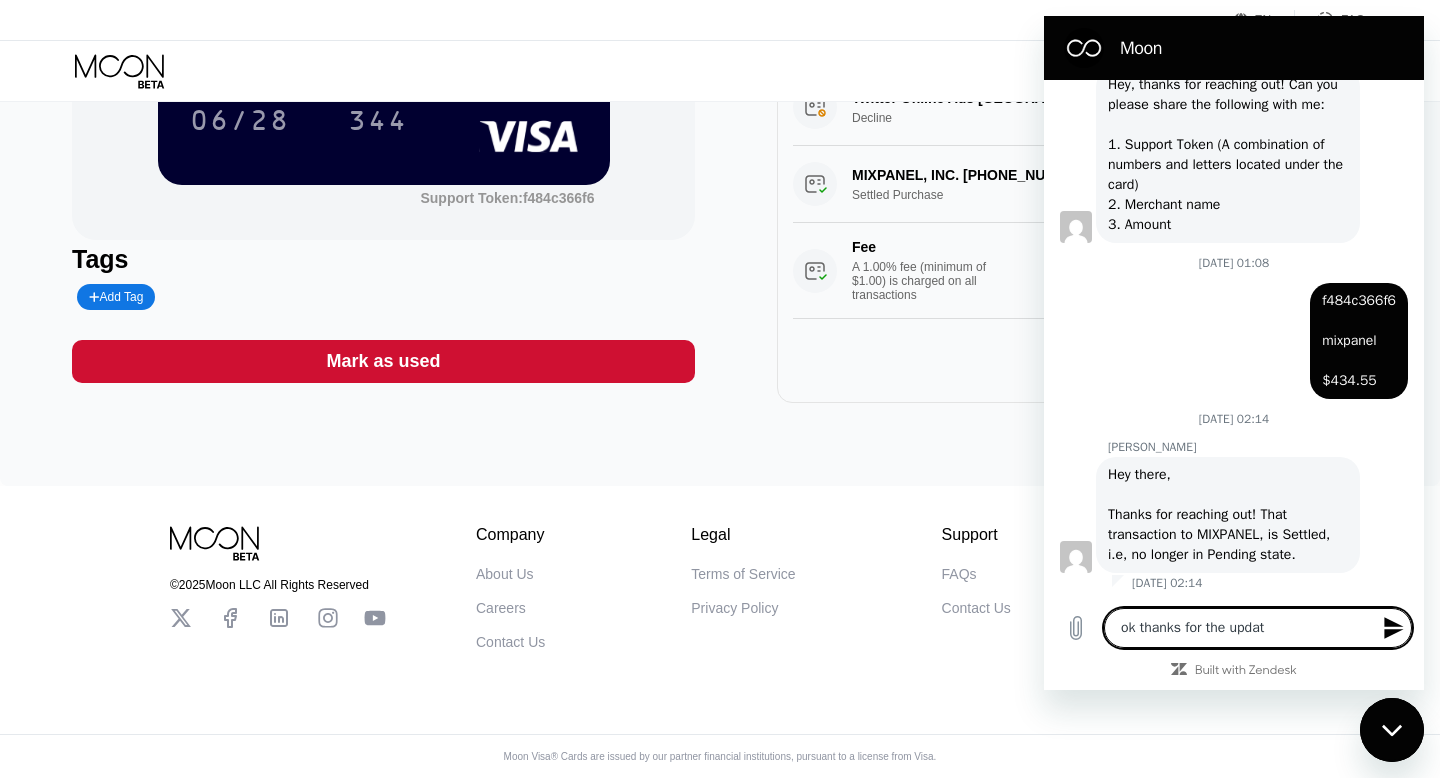 type on "ok thanks for the update" 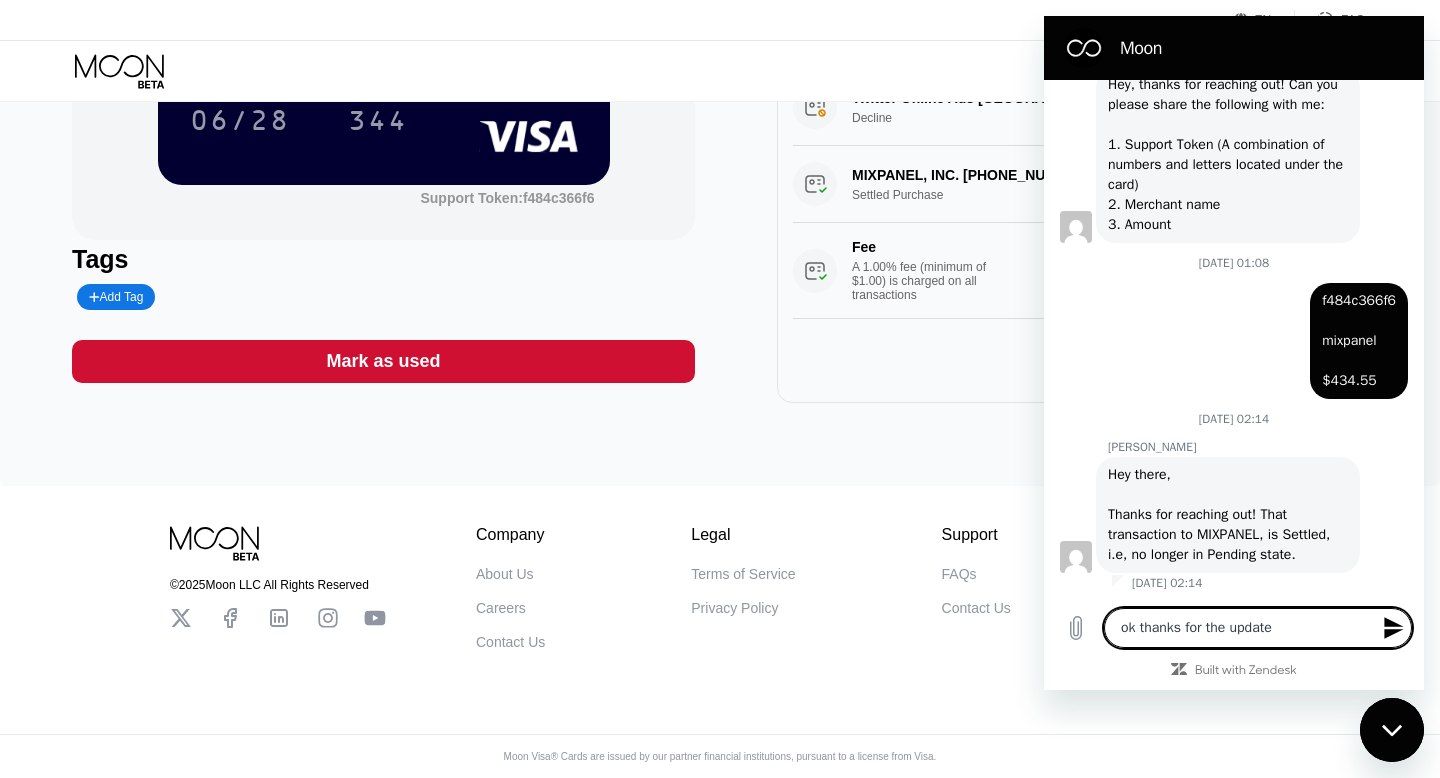 type 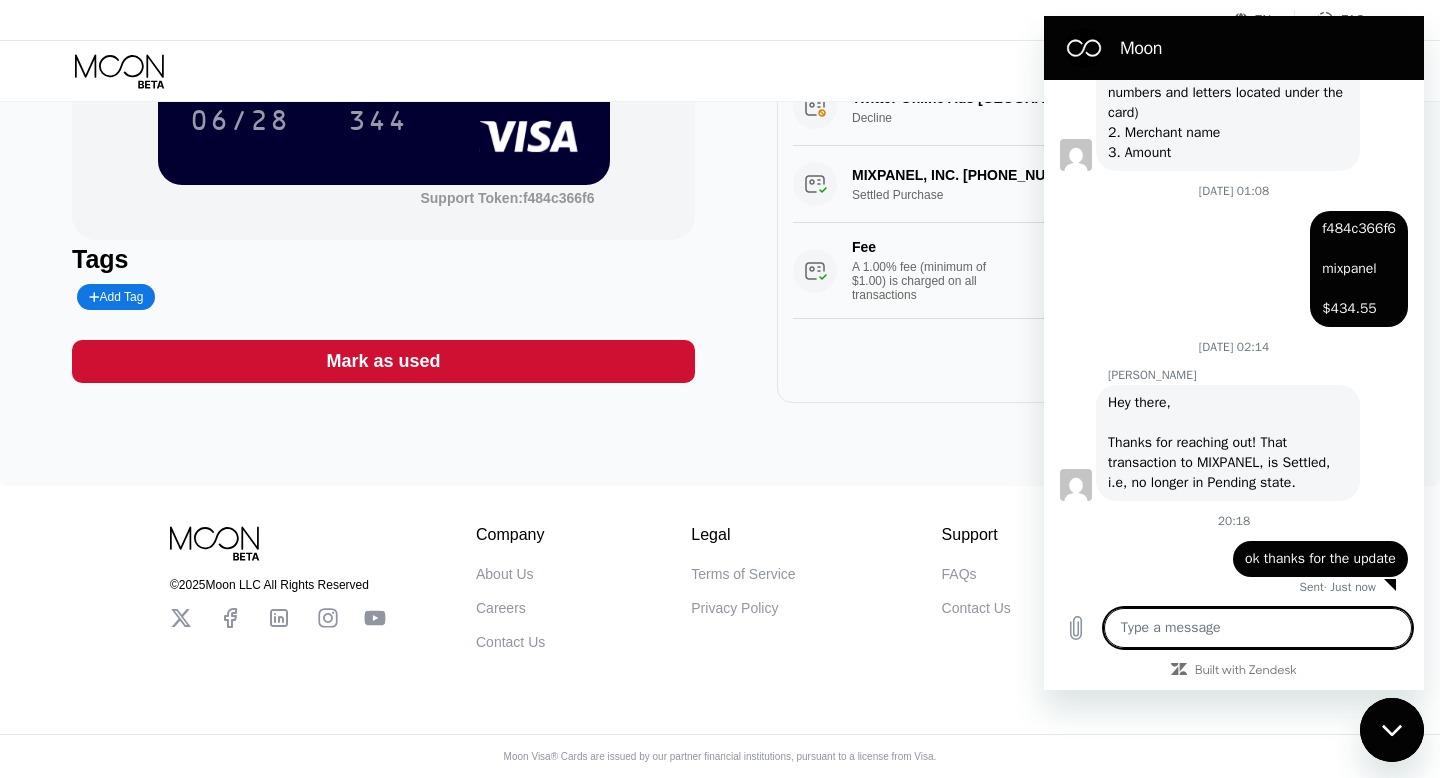 scroll, scrollTop: 1207, scrollLeft: 0, axis: vertical 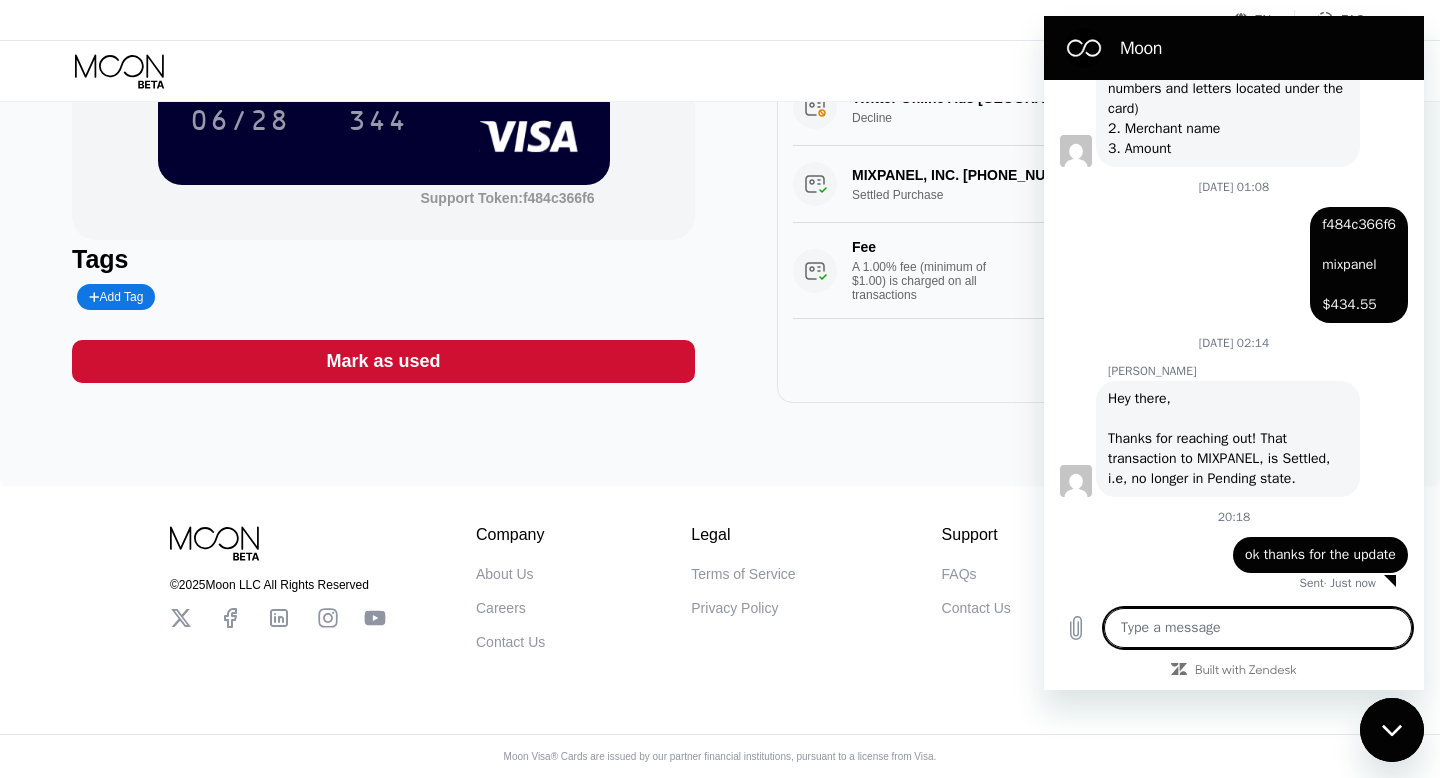 click on "$161.13 * * * * * * * * * * * * 9379 06/28 344 Support Token:  f484c366f6 Tags  Add Tag Mark as used My Moon X Visa® Card Buy Moon Credit Request a Refund Payment Details Twitter Online Ads       [GEOGRAPHIC_DATA]       IE Decline $5.00 [DATE] 12:16 PM MIXPANEL, INC.           [PHONE_NUMBER] US Settled Purchase $434.55 [DATE] 7:30 PM Fee A 1.00% fee (minimum of $1.00) is charged on all transactions $4.35 [DATE] 7:30 PM" at bounding box center (720, 148) 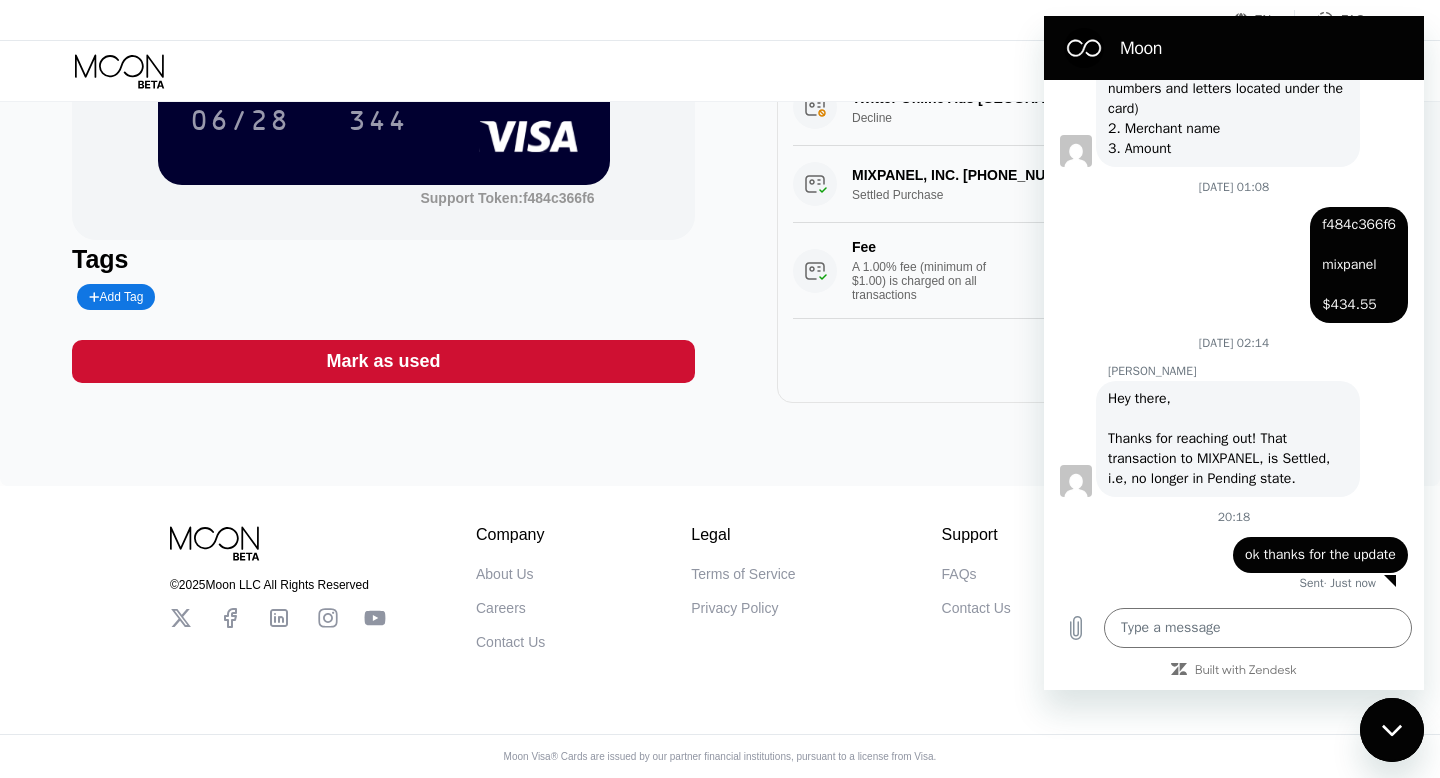 scroll, scrollTop: 0, scrollLeft: 0, axis: both 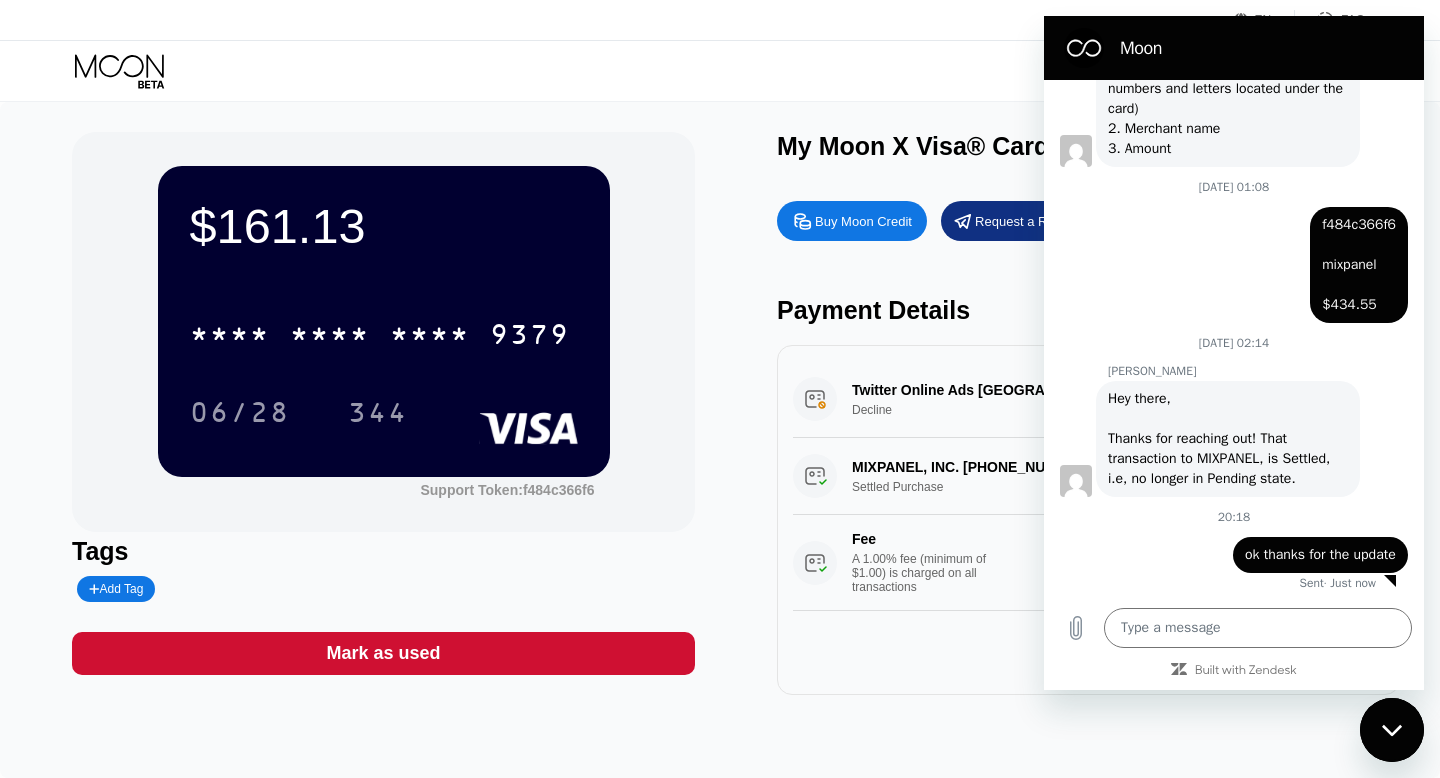 click on "Visa Monthly Spend Limit $434.55 / $4,000.00 $161.13 Moon Credit AK [EMAIL_ADDRESS][DOMAIN_NAME]  Home Settings Support Careers About Us Log out Privacy policy Terms" at bounding box center (720, 71) 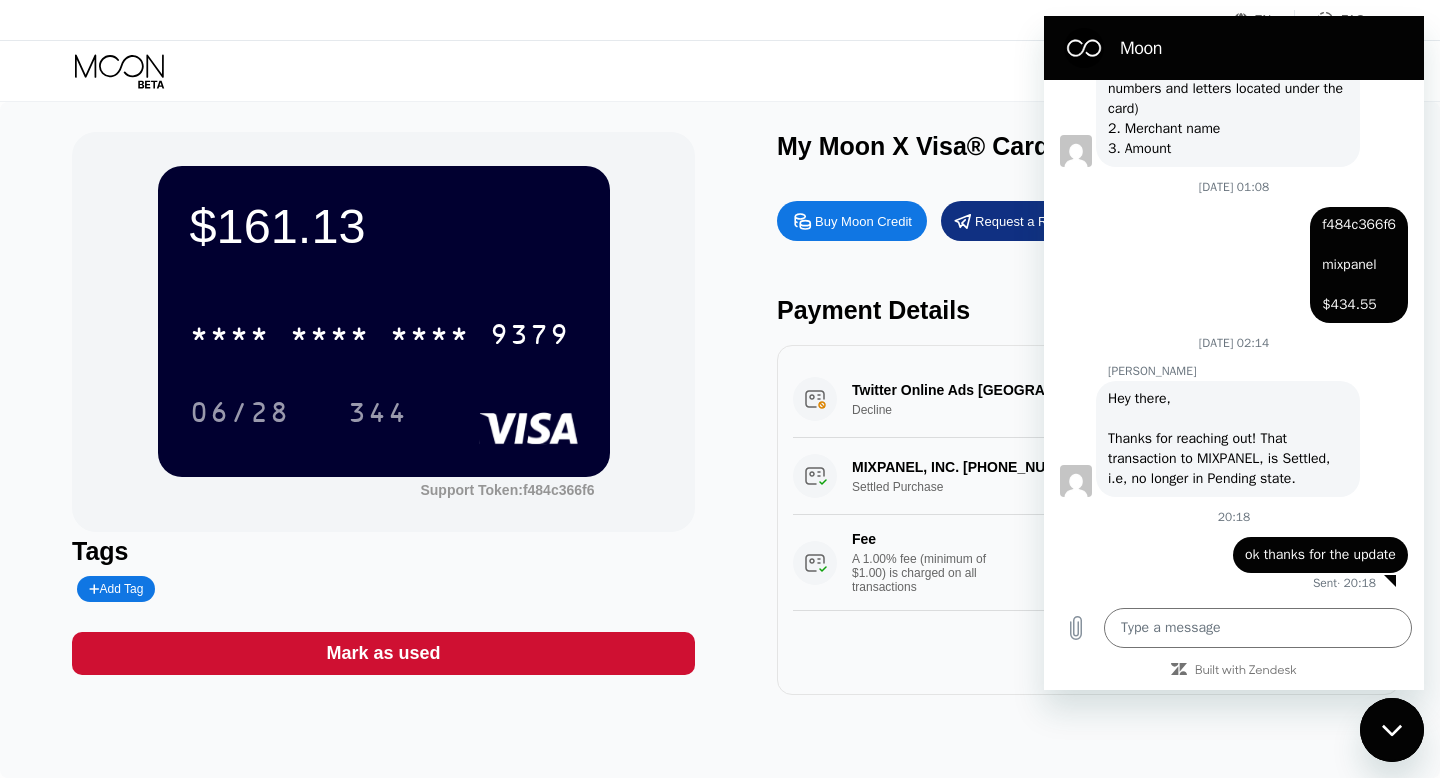 click at bounding box center [1392, 730] 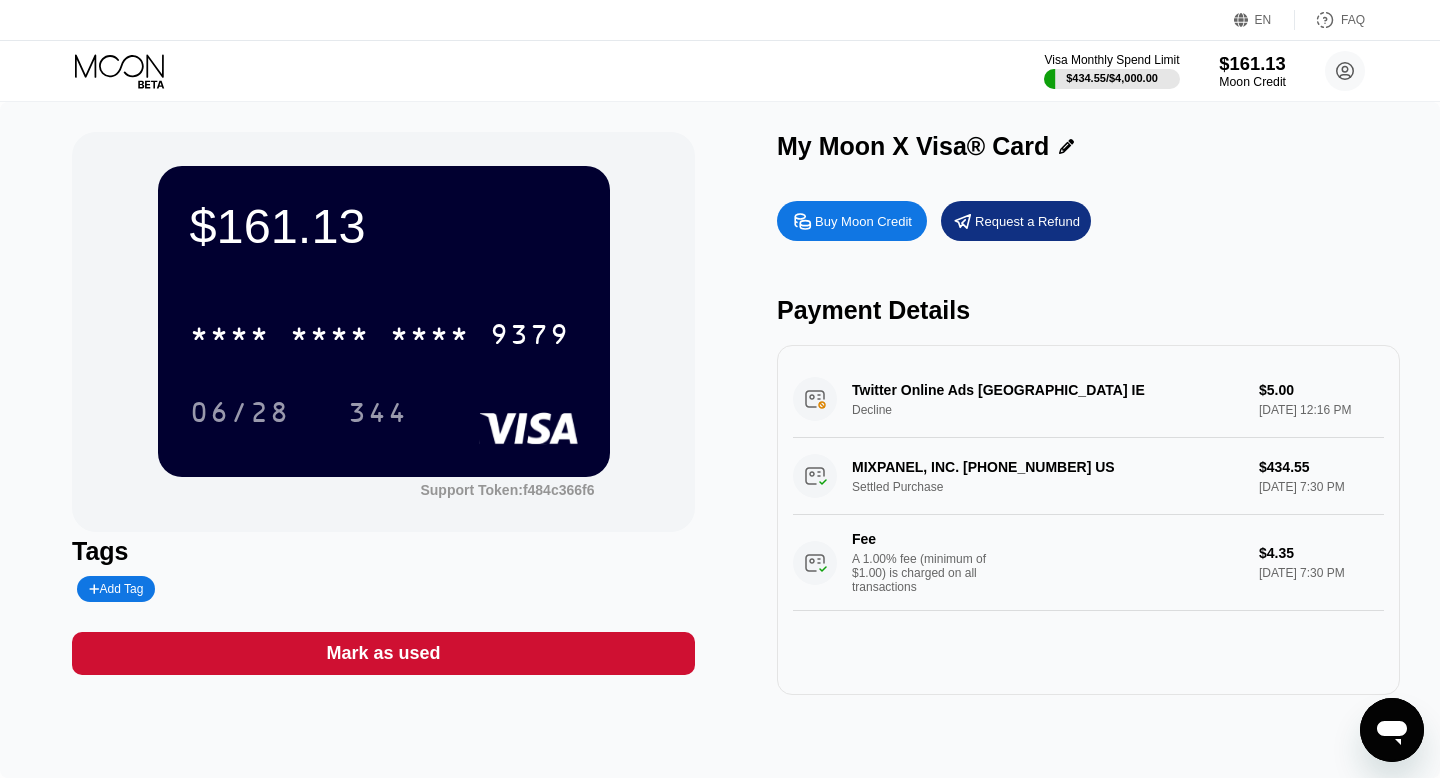 click on "$161.13" at bounding box center (1252, 63) 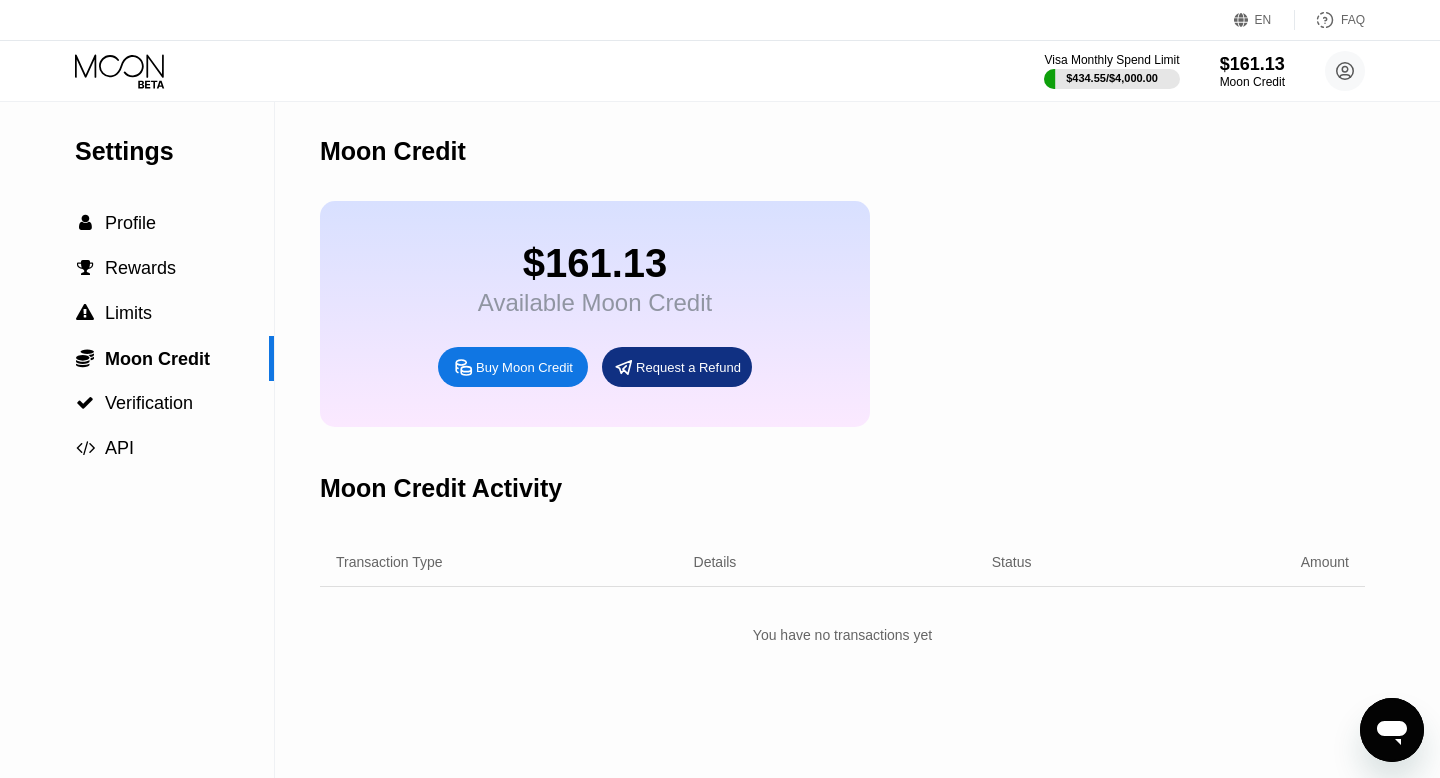 click on "Request a Refund" at bounding box center [677, 367] 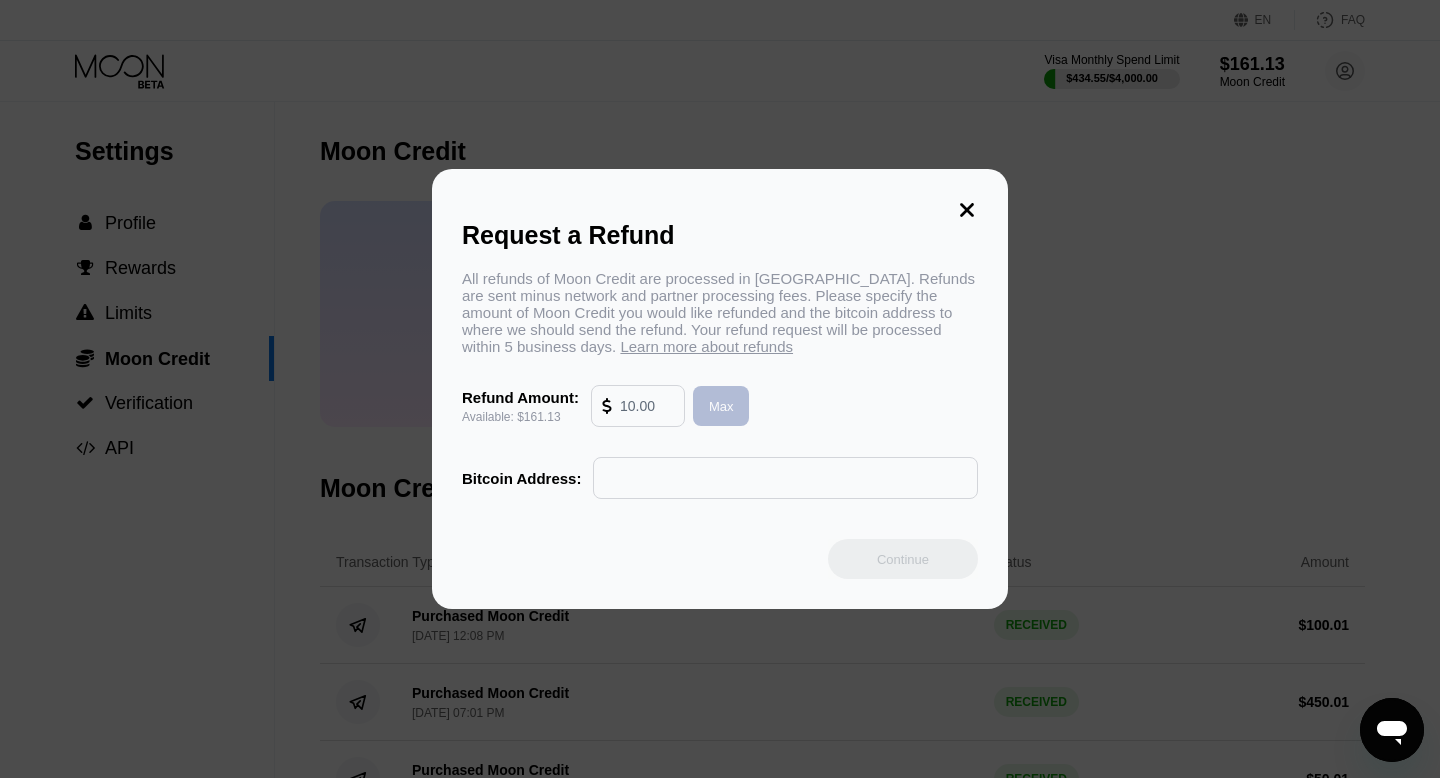 click on "Max" at bounding box center (721, 406) 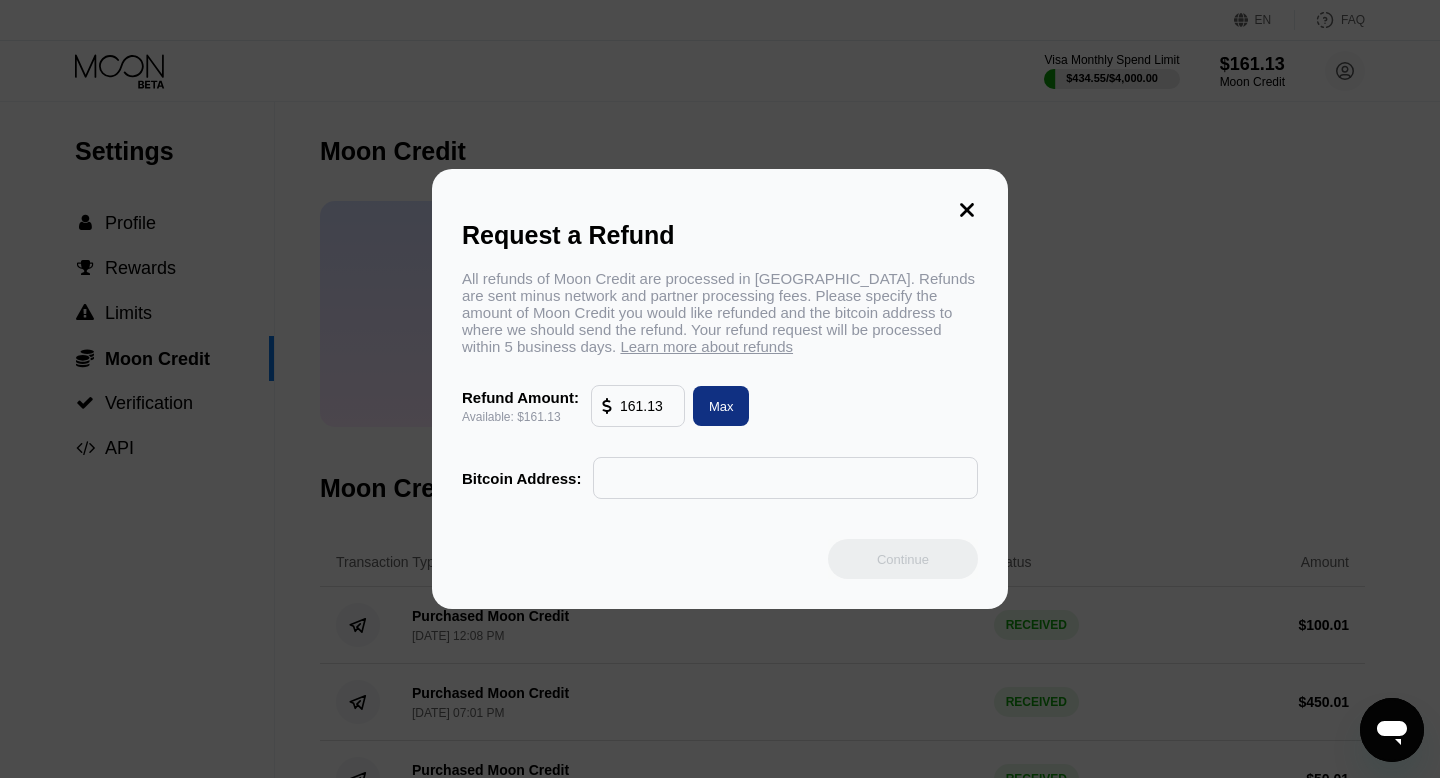 click at bounding box center (785, 478) 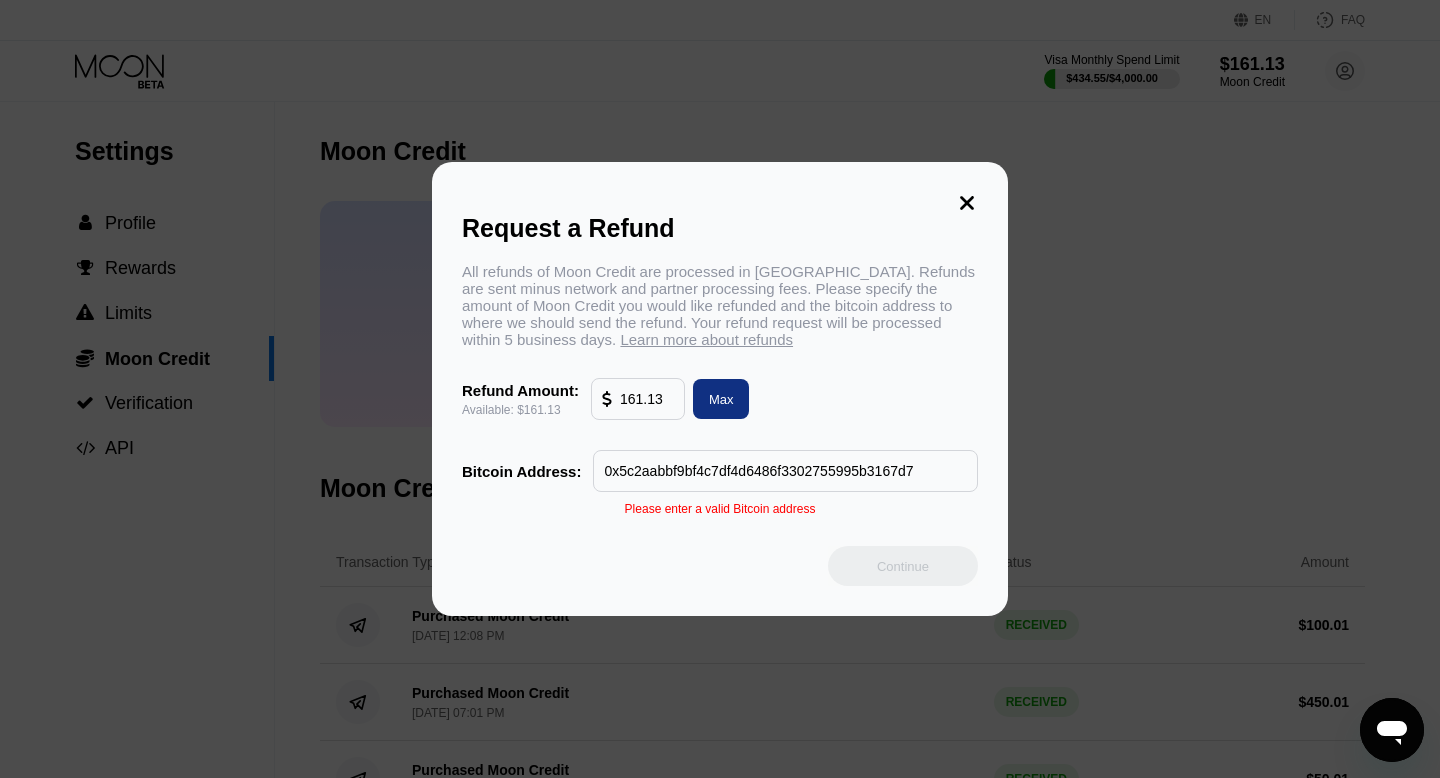 click on "0x5c2aabbf9bf4c7df4d6486f3302755995b3167d7" at bounding box center (785, 471) 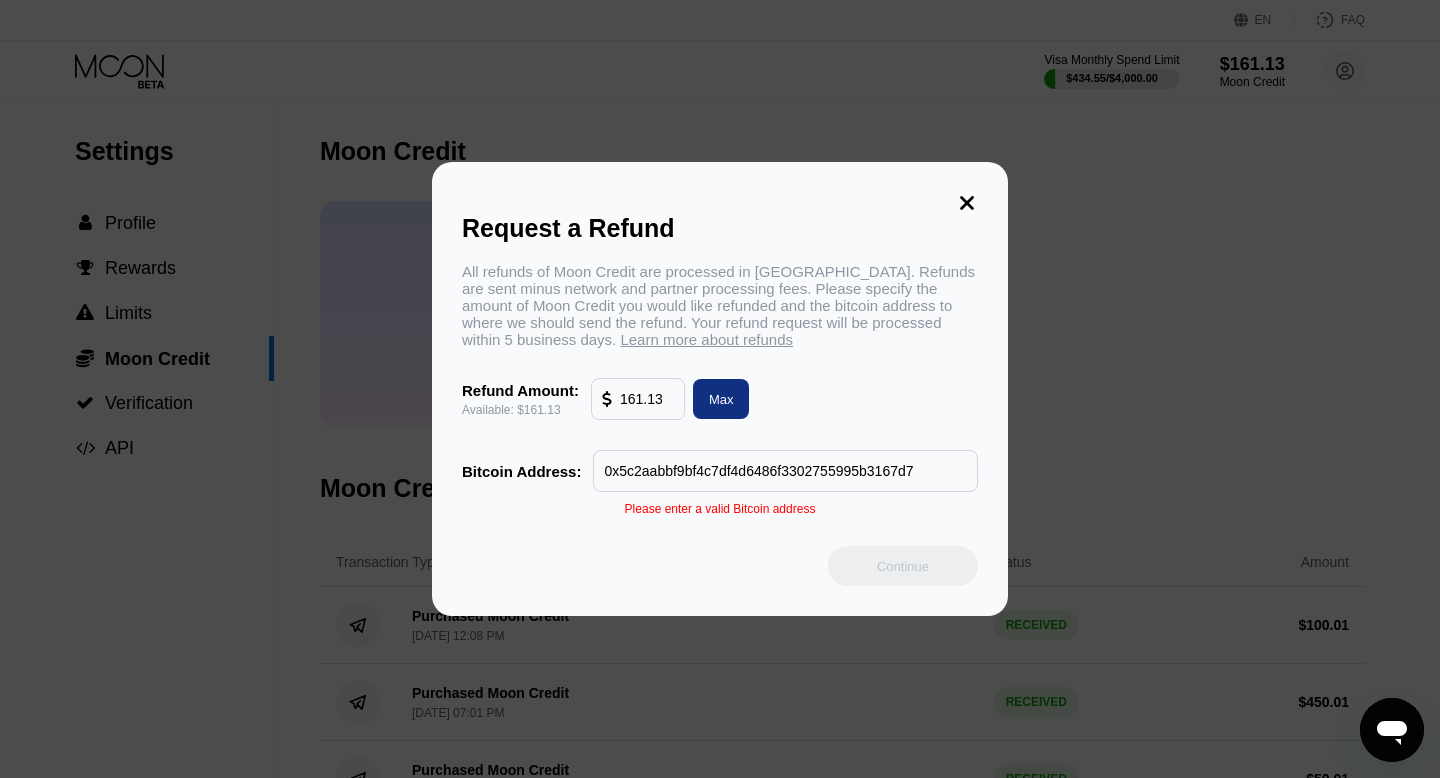 type on "0x5c2aabbf9bf4c7df4d6486f3302755995b3167d7" 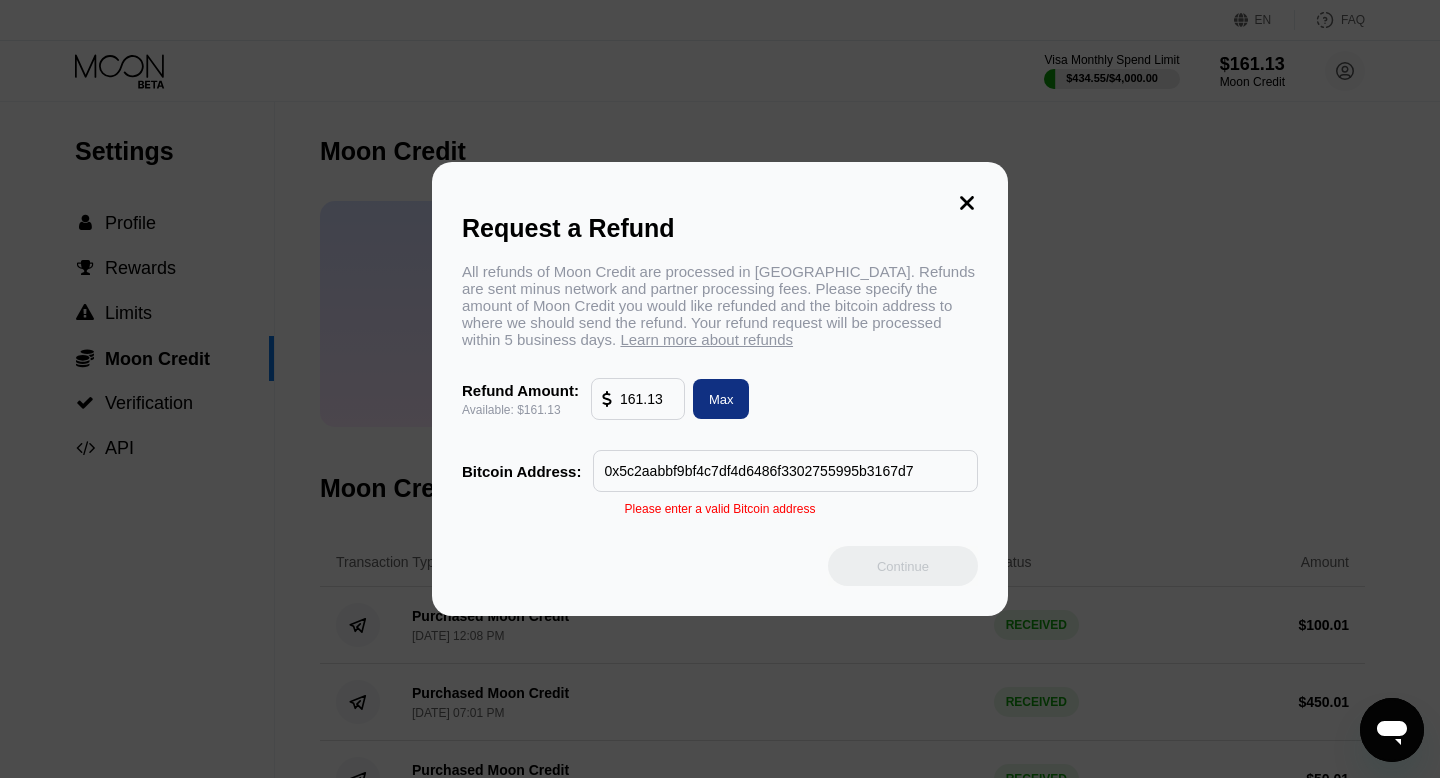 type on "x" 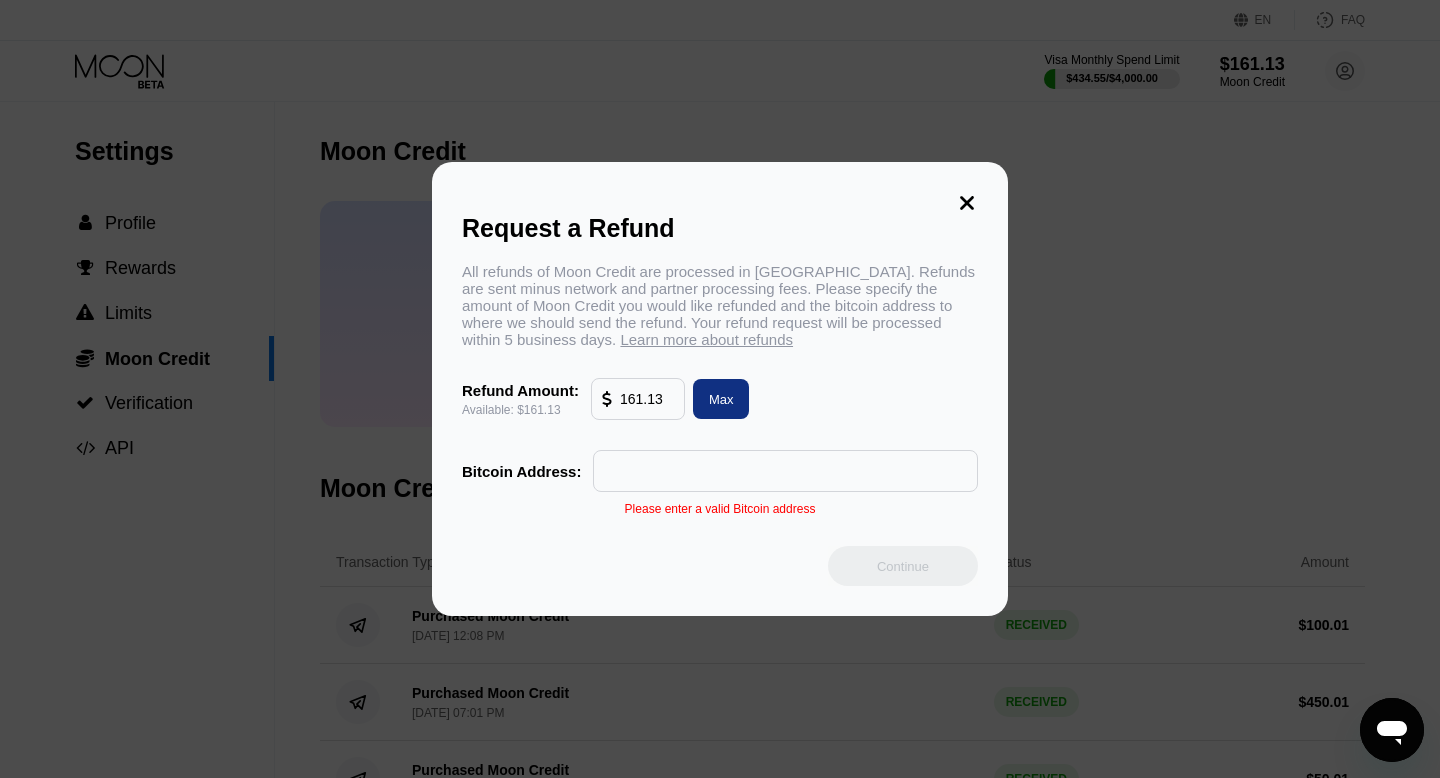paste on "1EY3pnK9KnR1Q5g5Ysm8sbU4yCcSweU6RB" 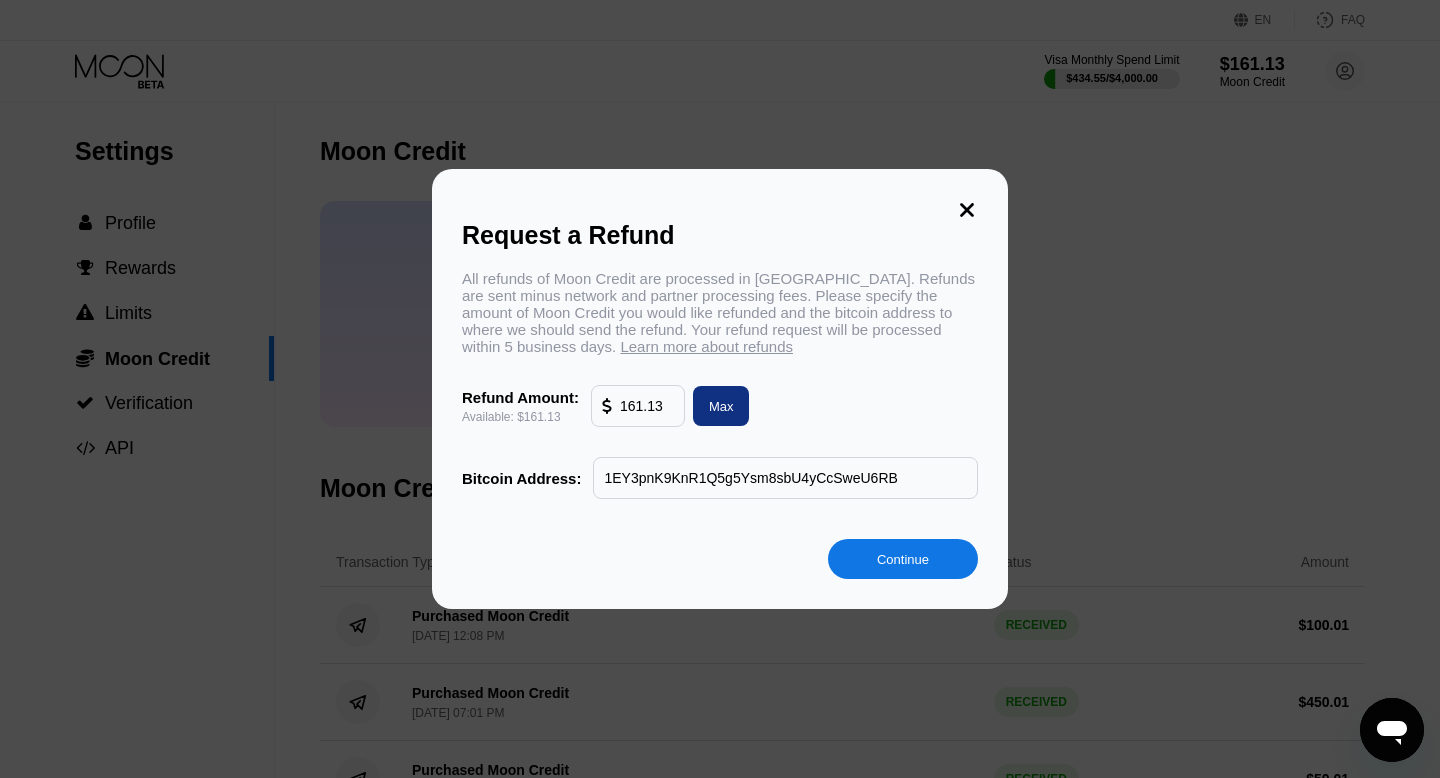 type on "1EY3pnK9KnR1Q5g5Ysm8sbU4yCcSweU6RB" 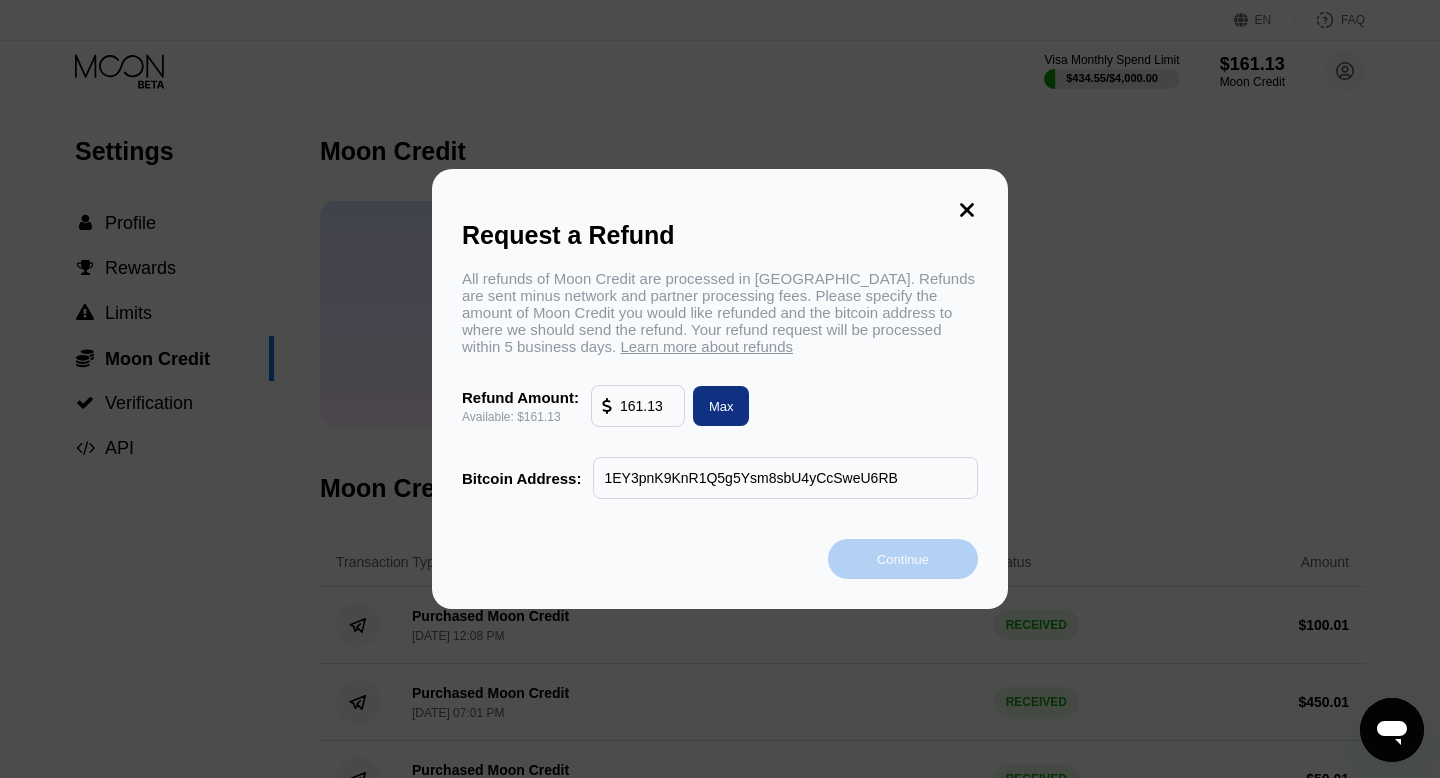 click on "Continue" at bounding box center (903, 559) 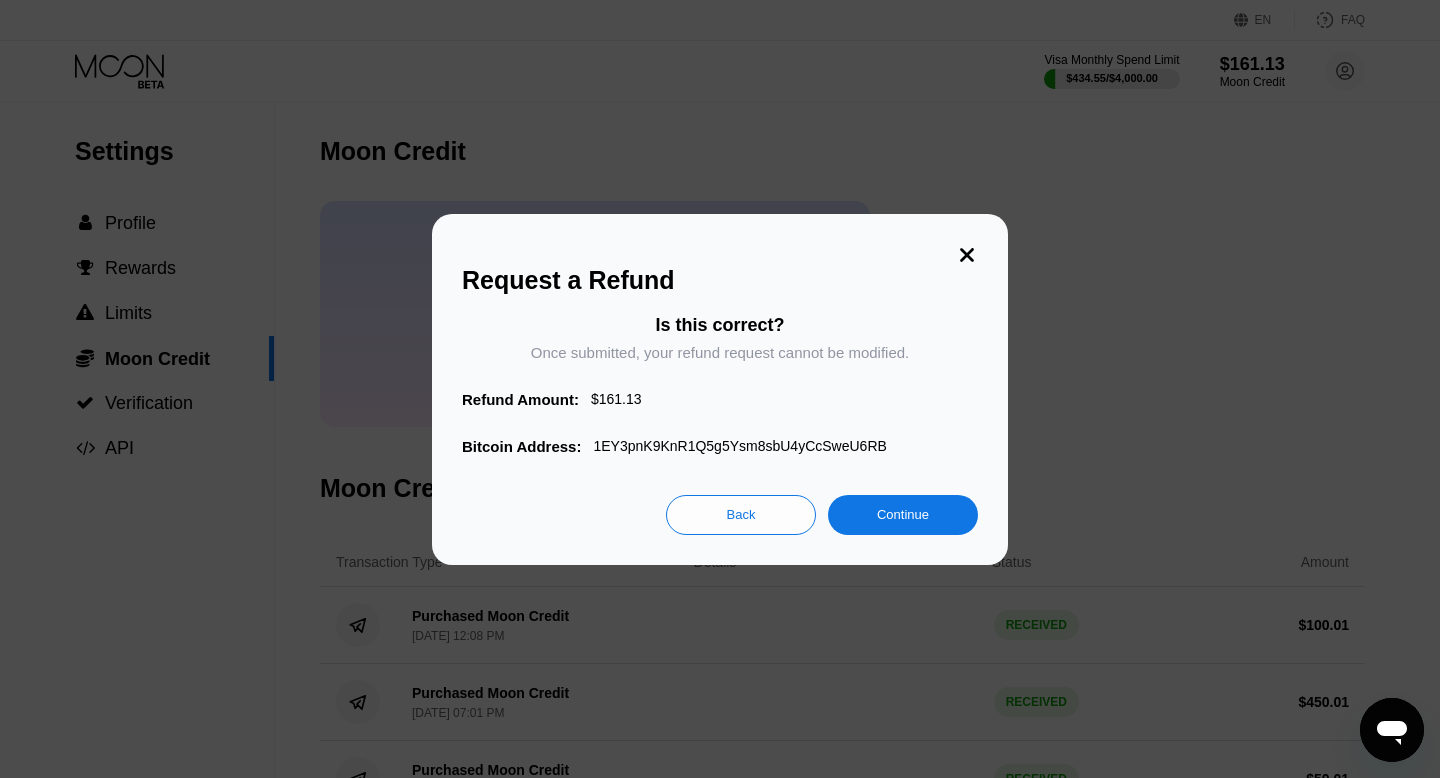 click on "Continue" at bounding box center (903, 514) 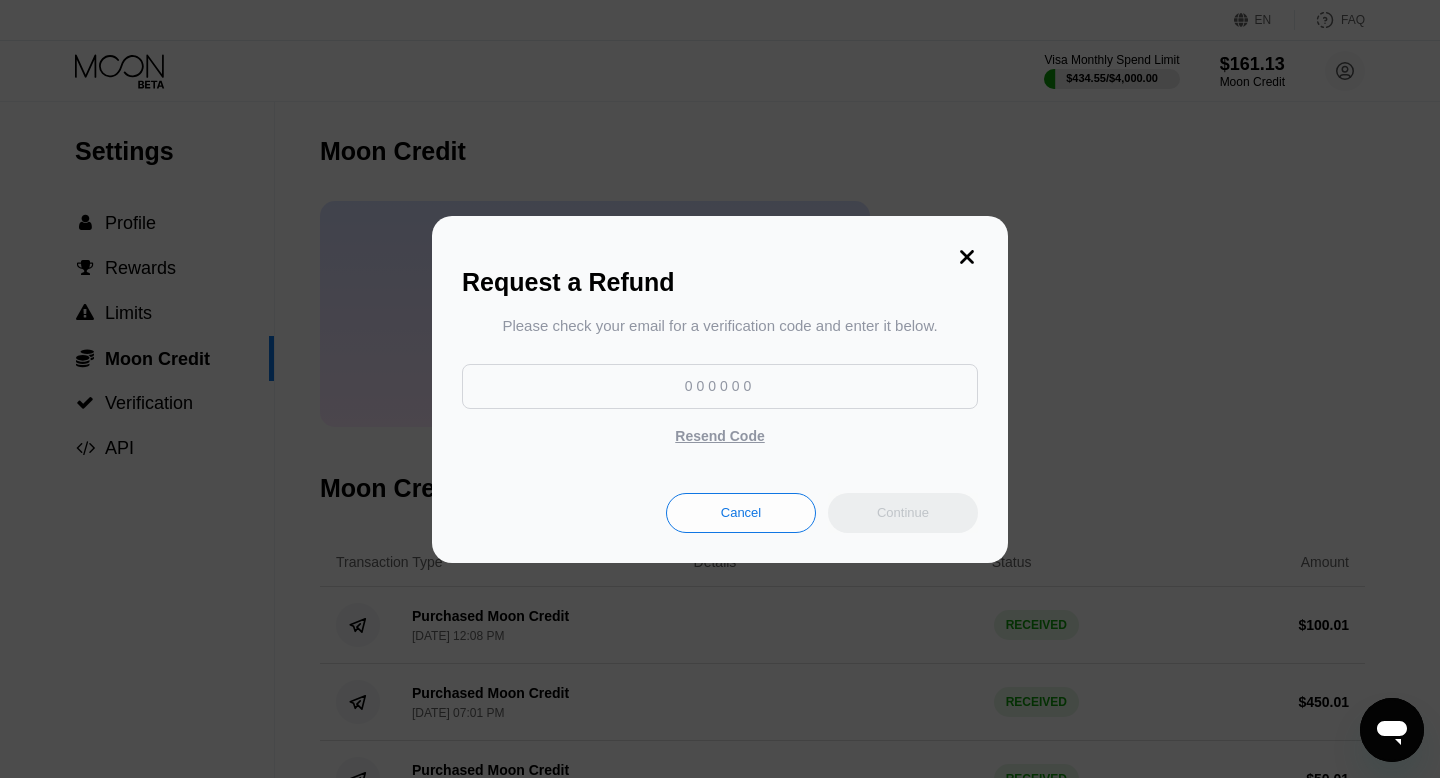 type on "x" 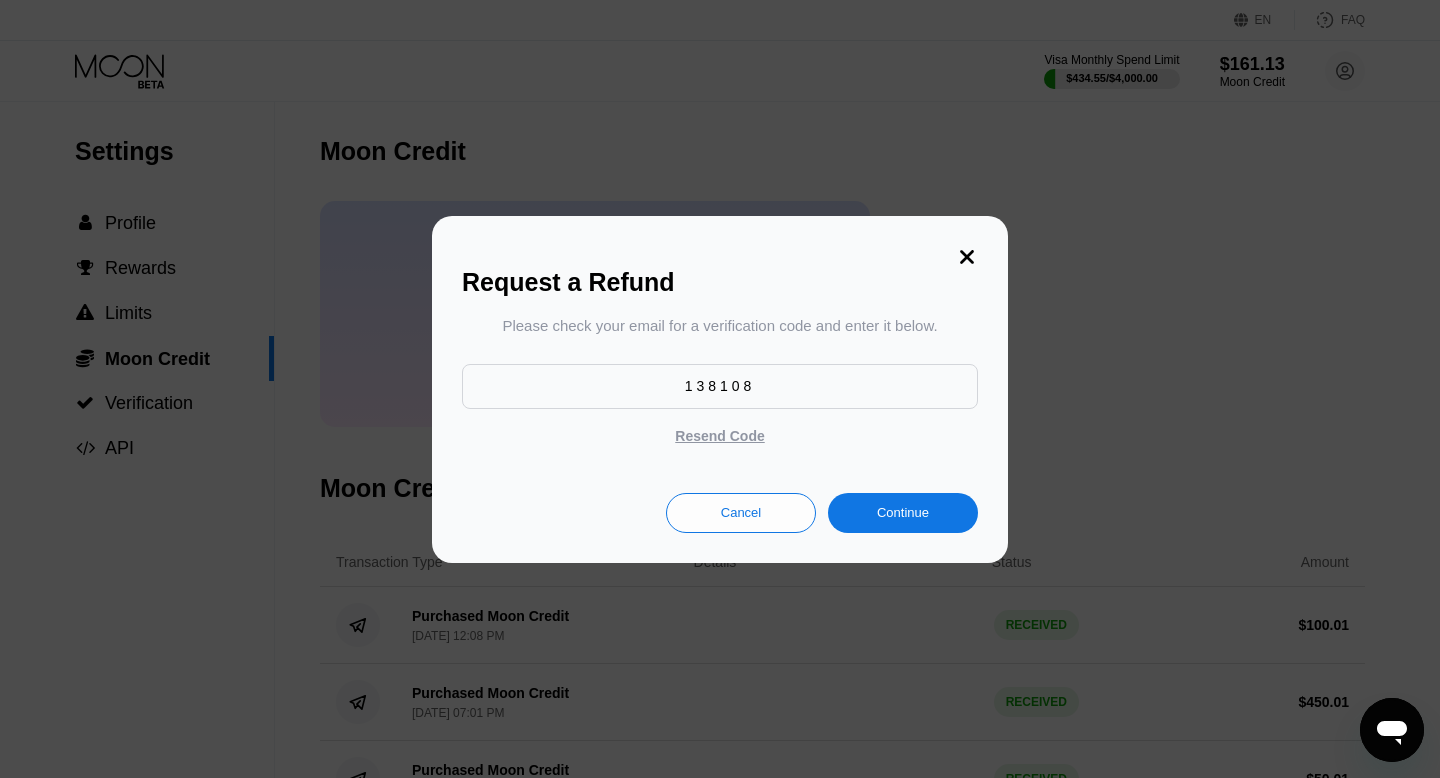 type on "138108" 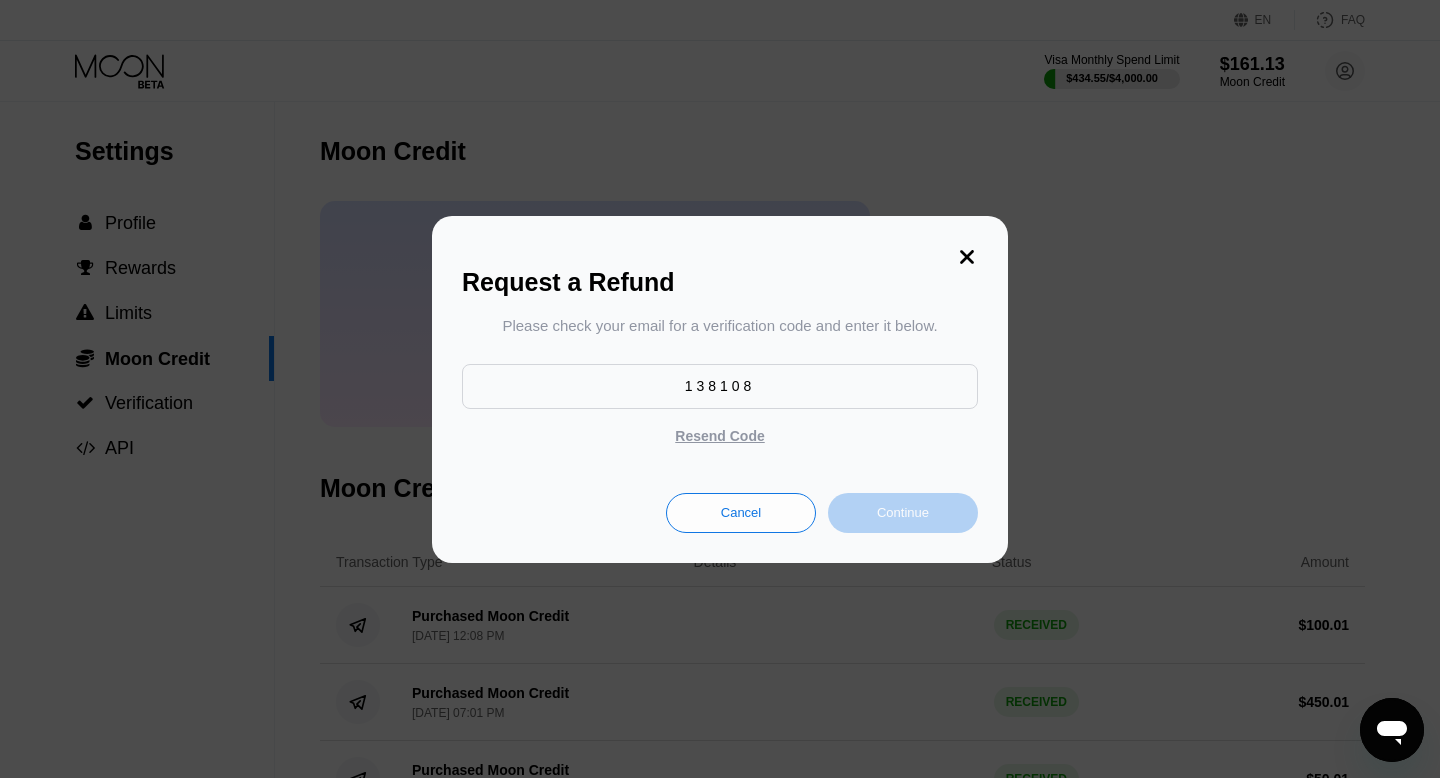 click on "Continue" at bounding box center (903, 512) 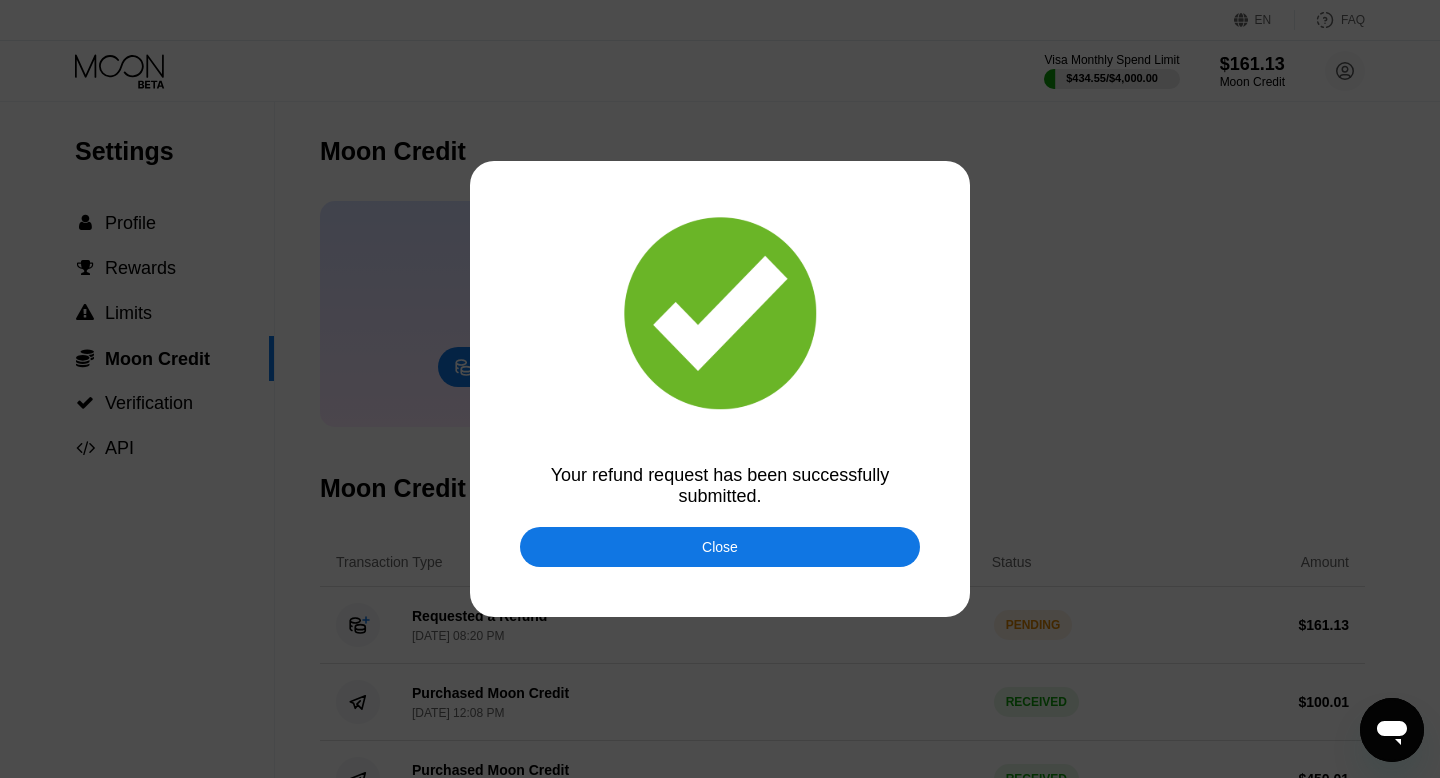 click on "Close" at bounding box center (720, 547) 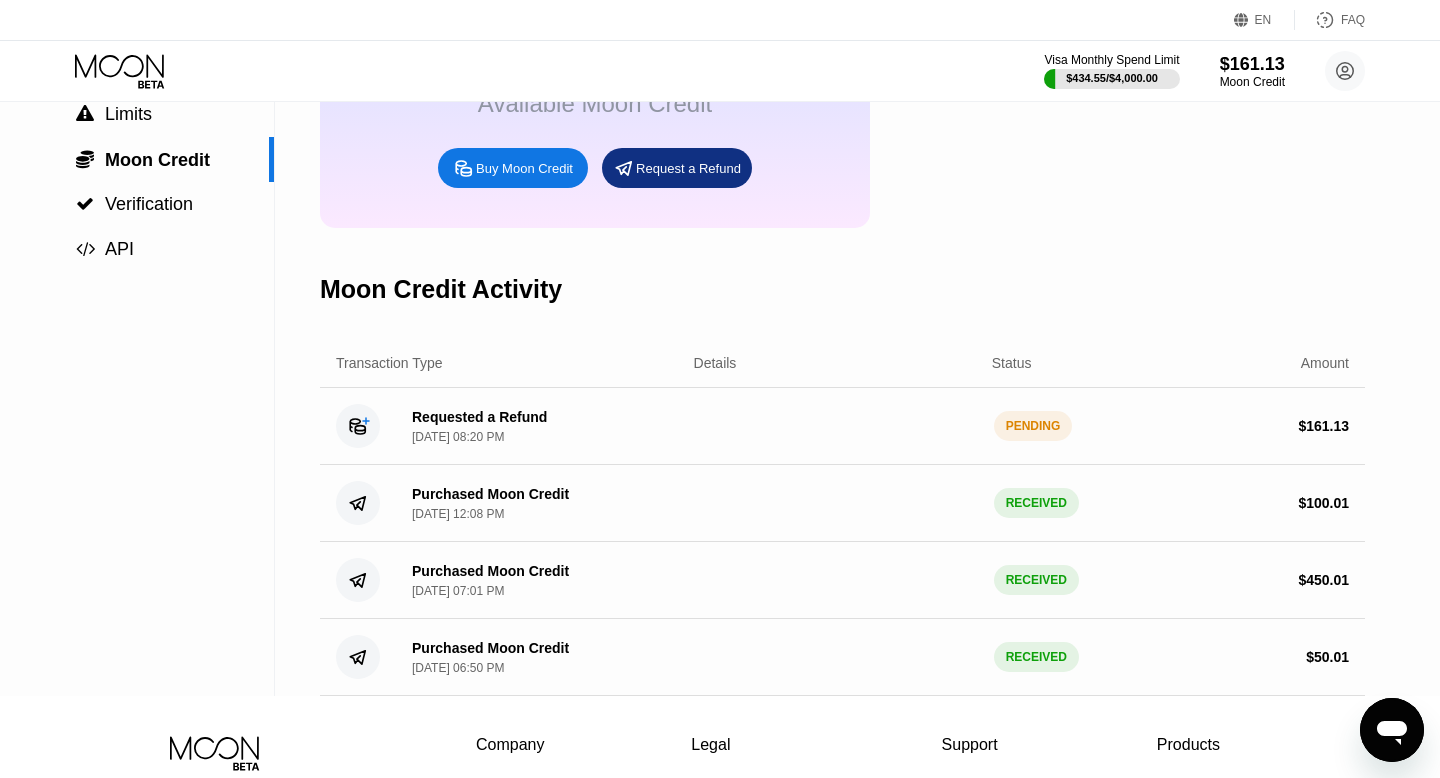 scroll, scrollTop: 0, scrollLeft: 0, axis: both 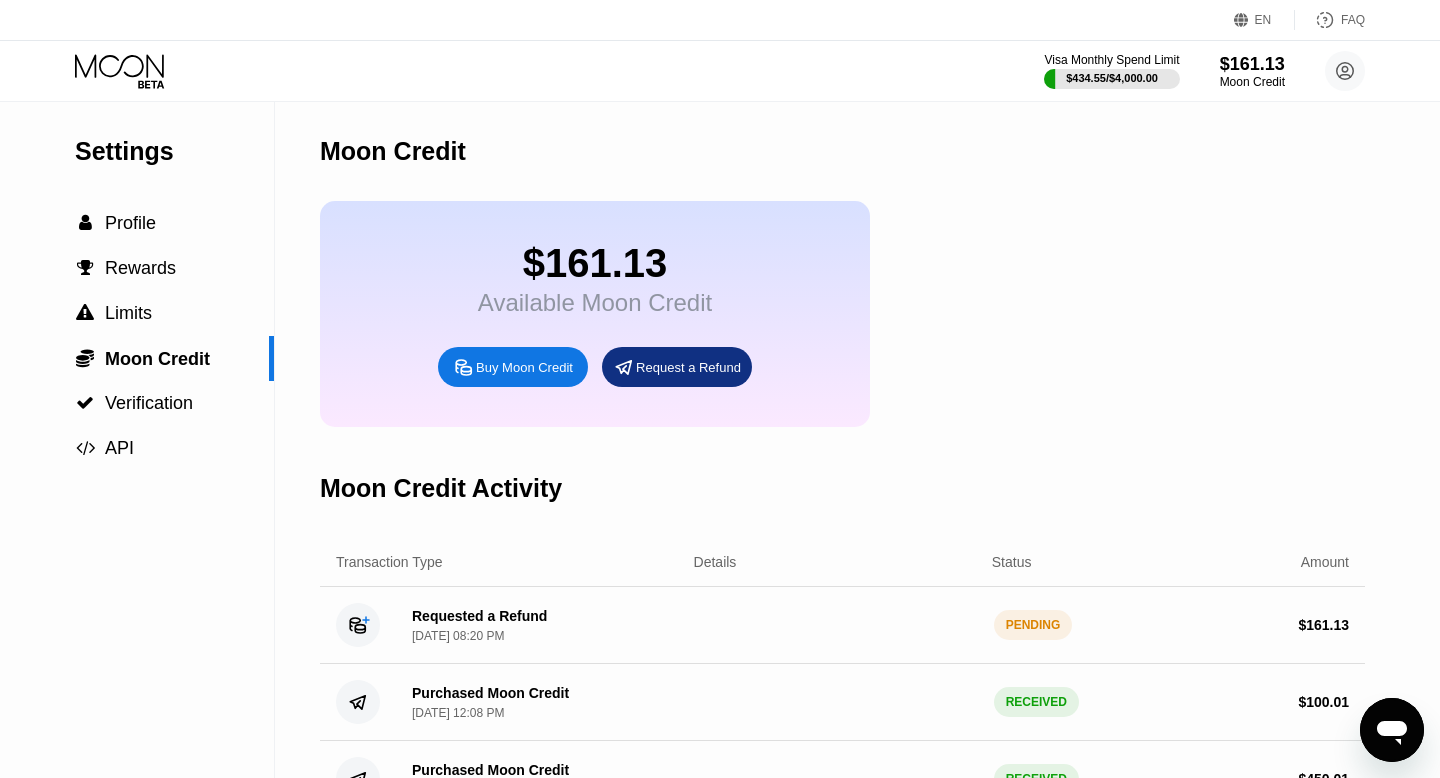 type on "x" 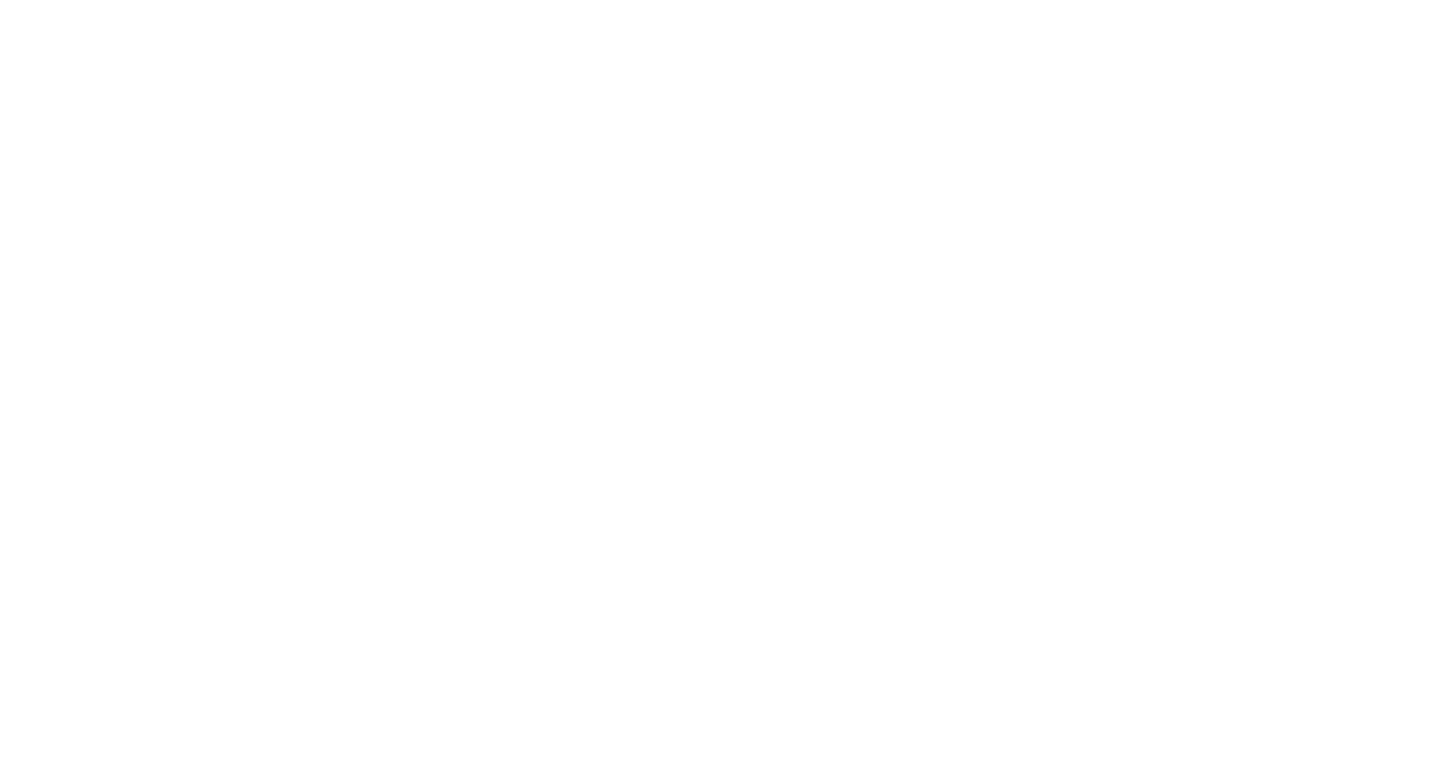 scroll, scrollTop: 0, scrollLeft: 0, axis: both 